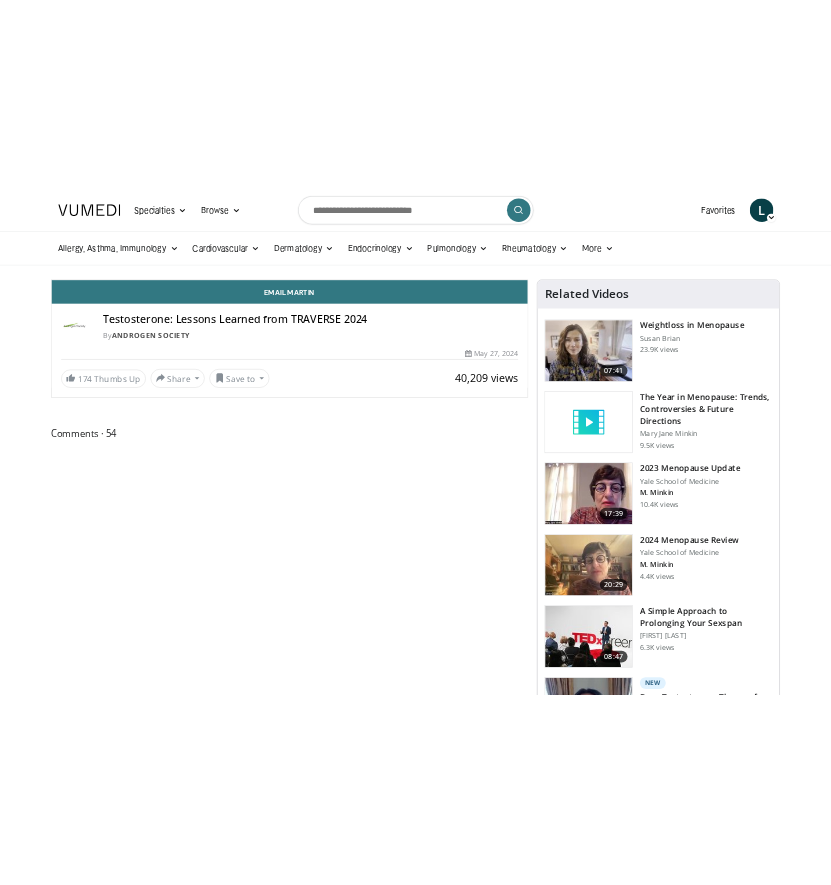 scroll, scrollTop: 0, scrollLeft: 0, axis: both 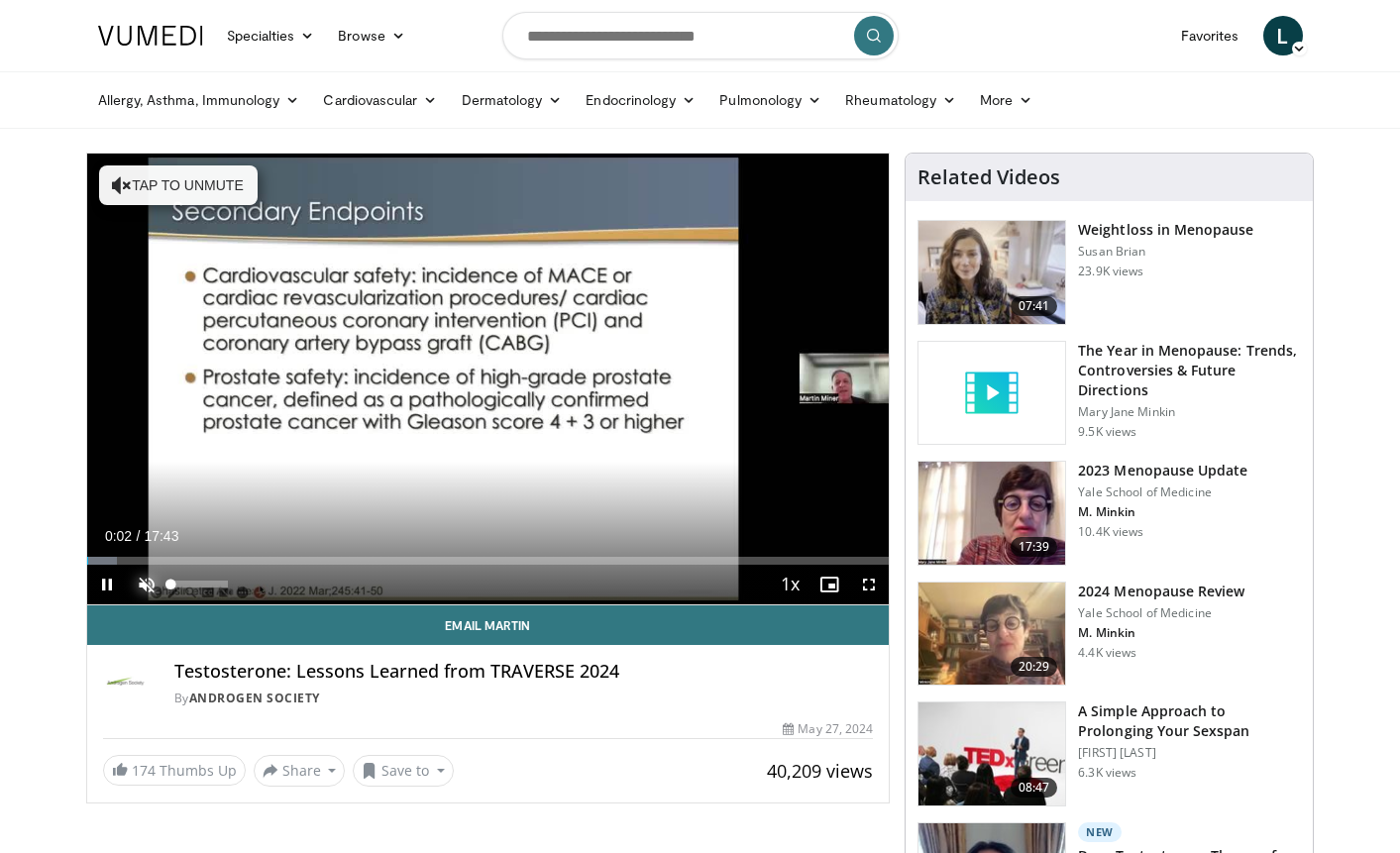 click at bounding box center (147, 585) 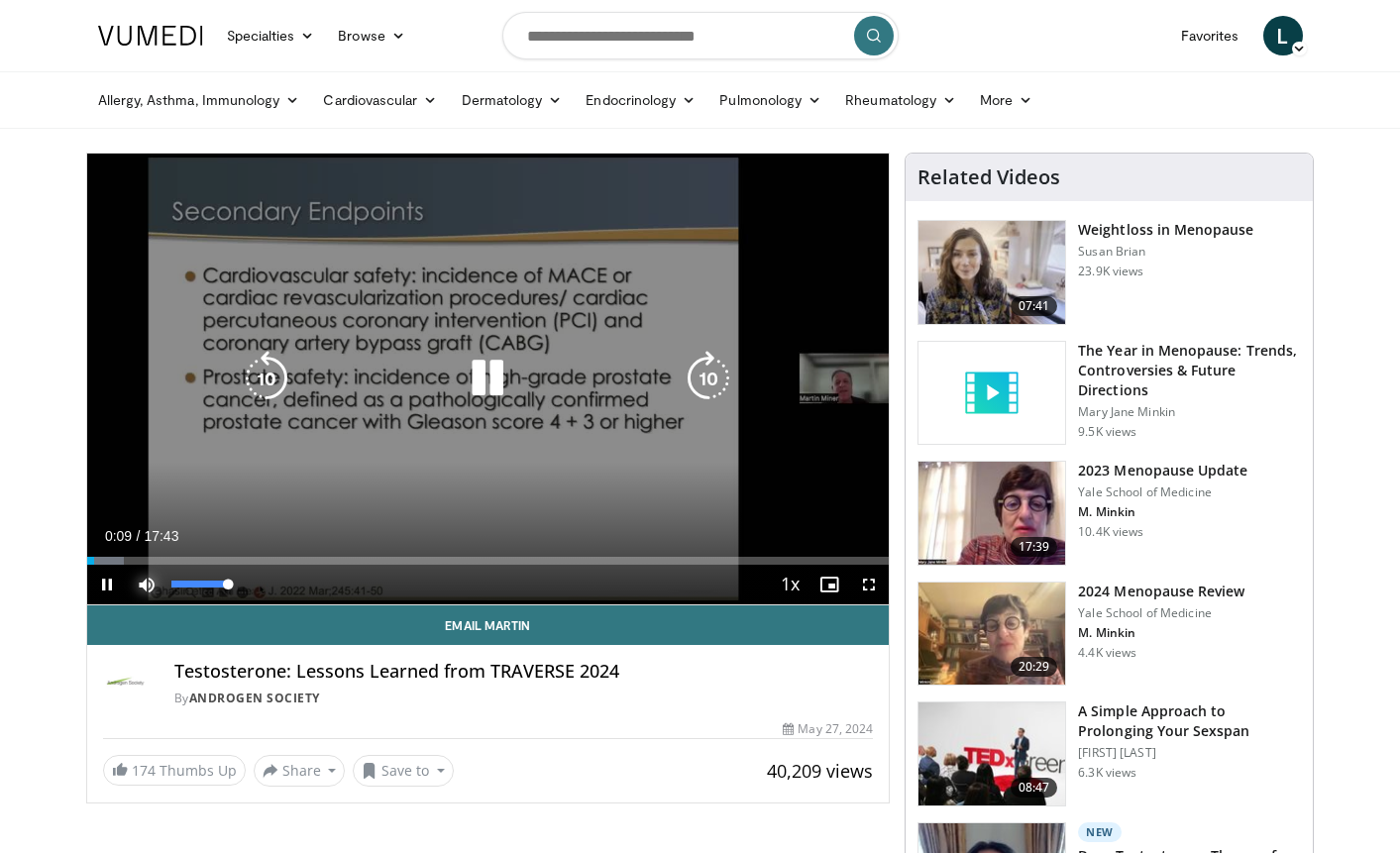 drag, startPoint x: 235, startPoint y: 585, endPoint x: 252, endPoint y: 582, distance: 17.262677 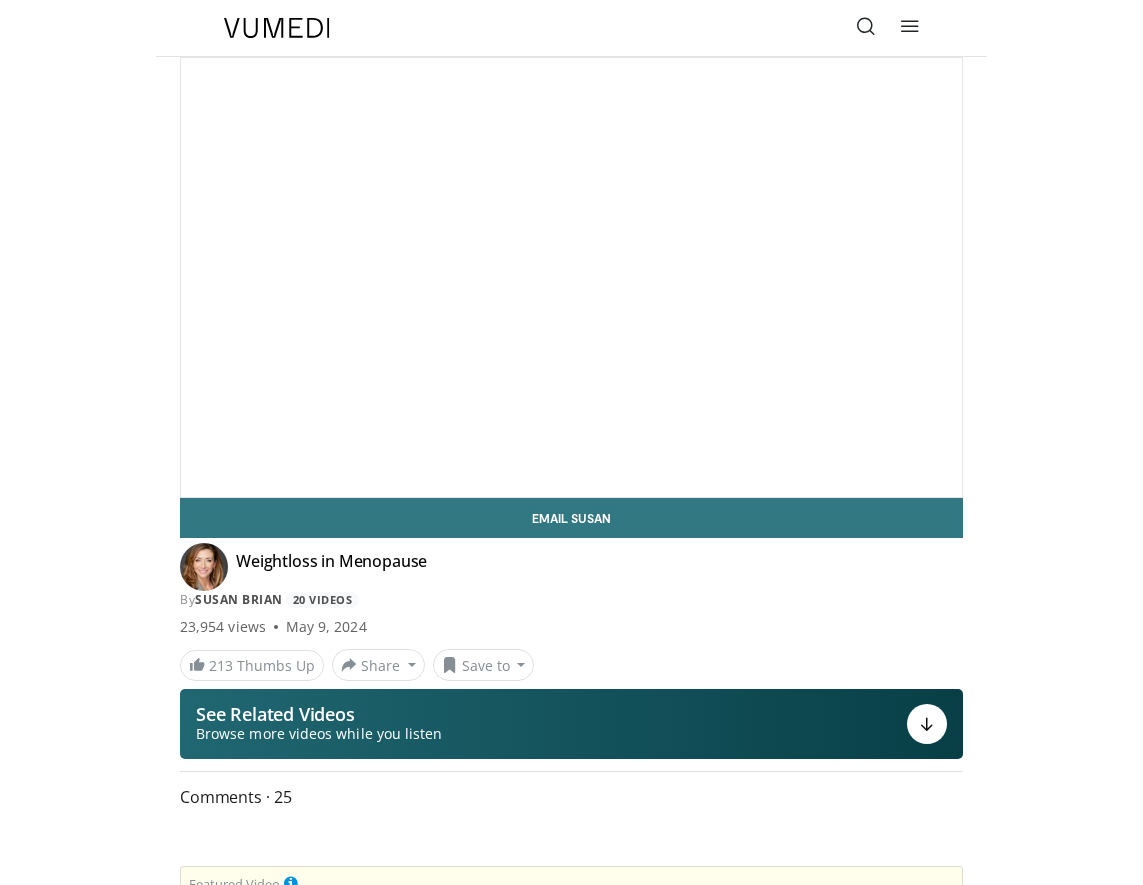 scroll, scrollTop: 0, scrollLeft: 0, axis: both 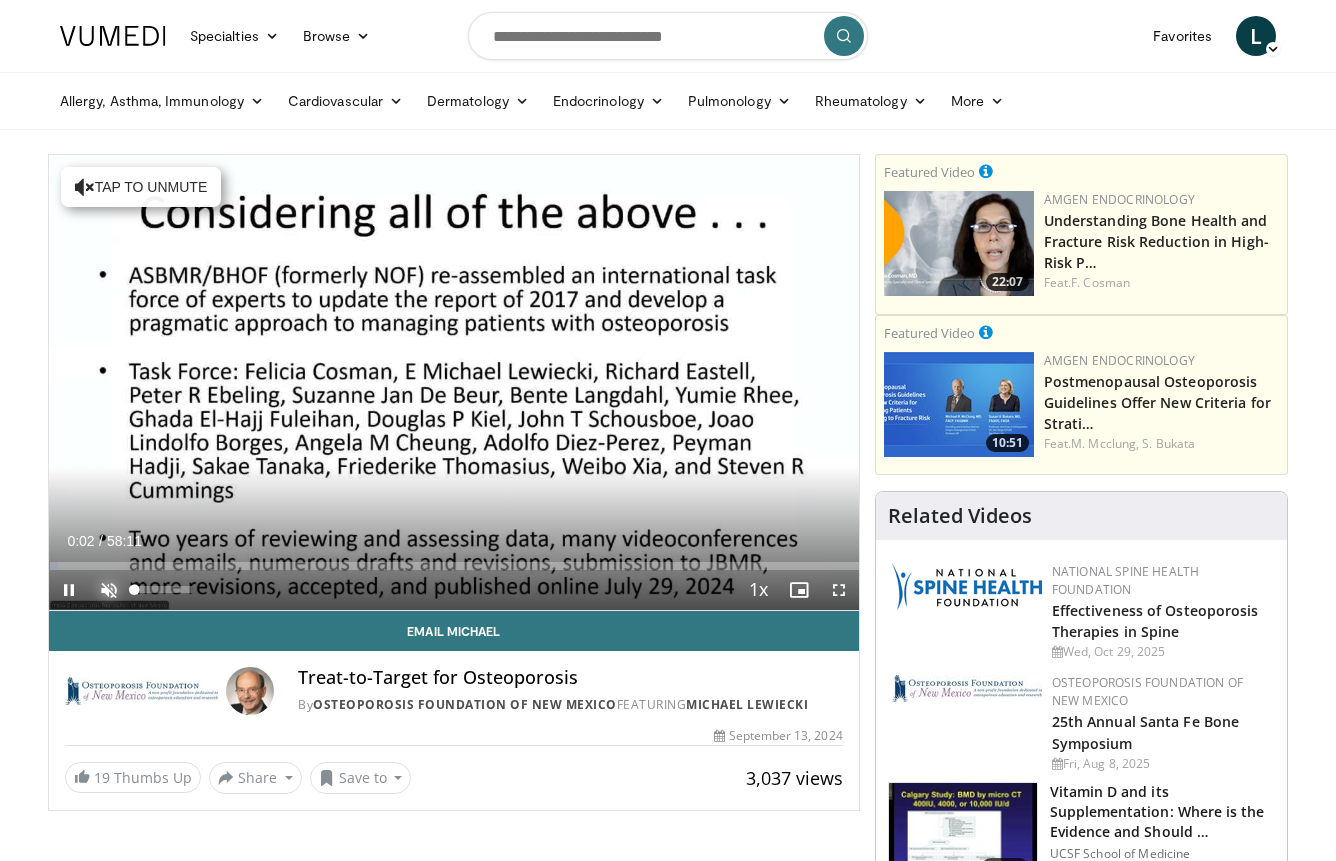 click at bounding box center [109, 590] 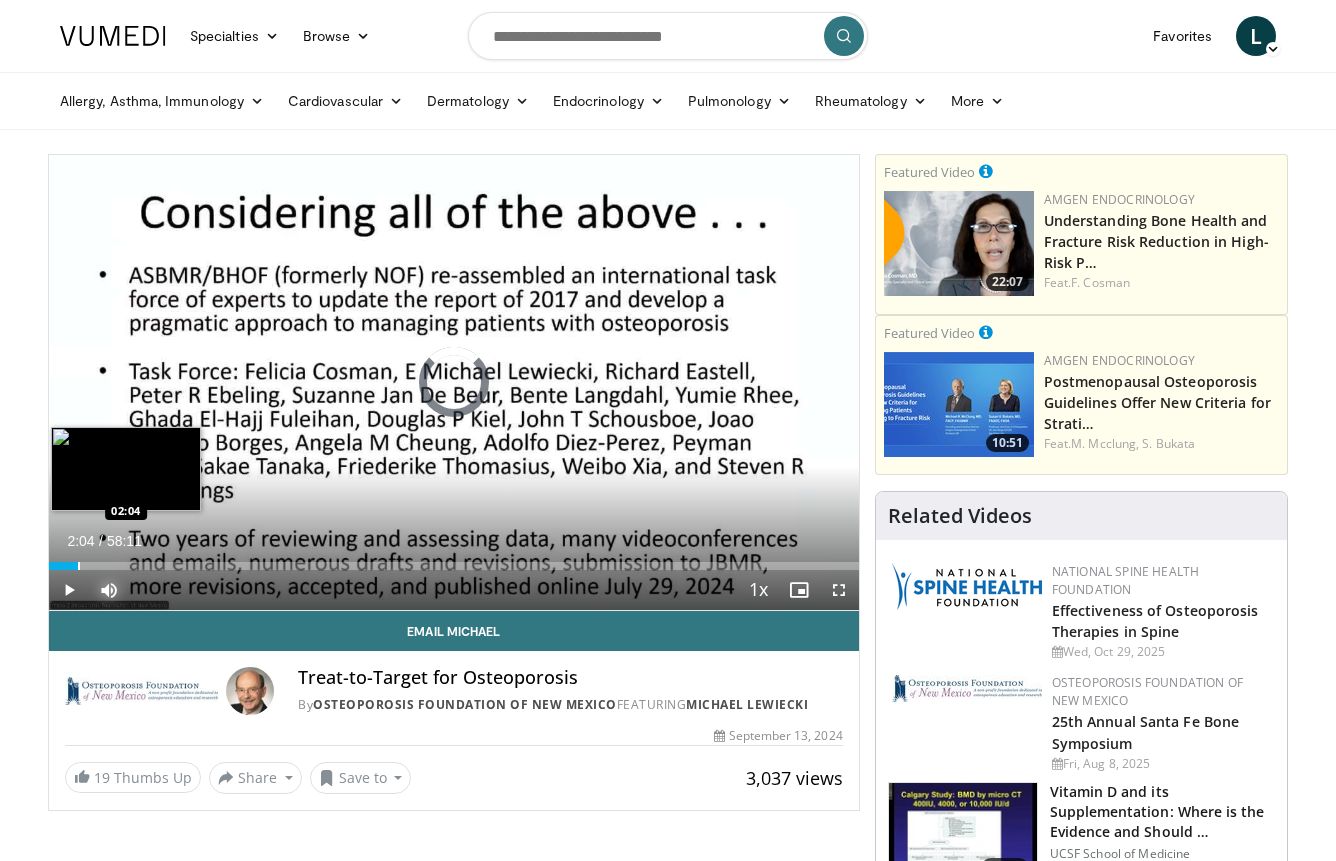 click at bounding box center (79, 566) 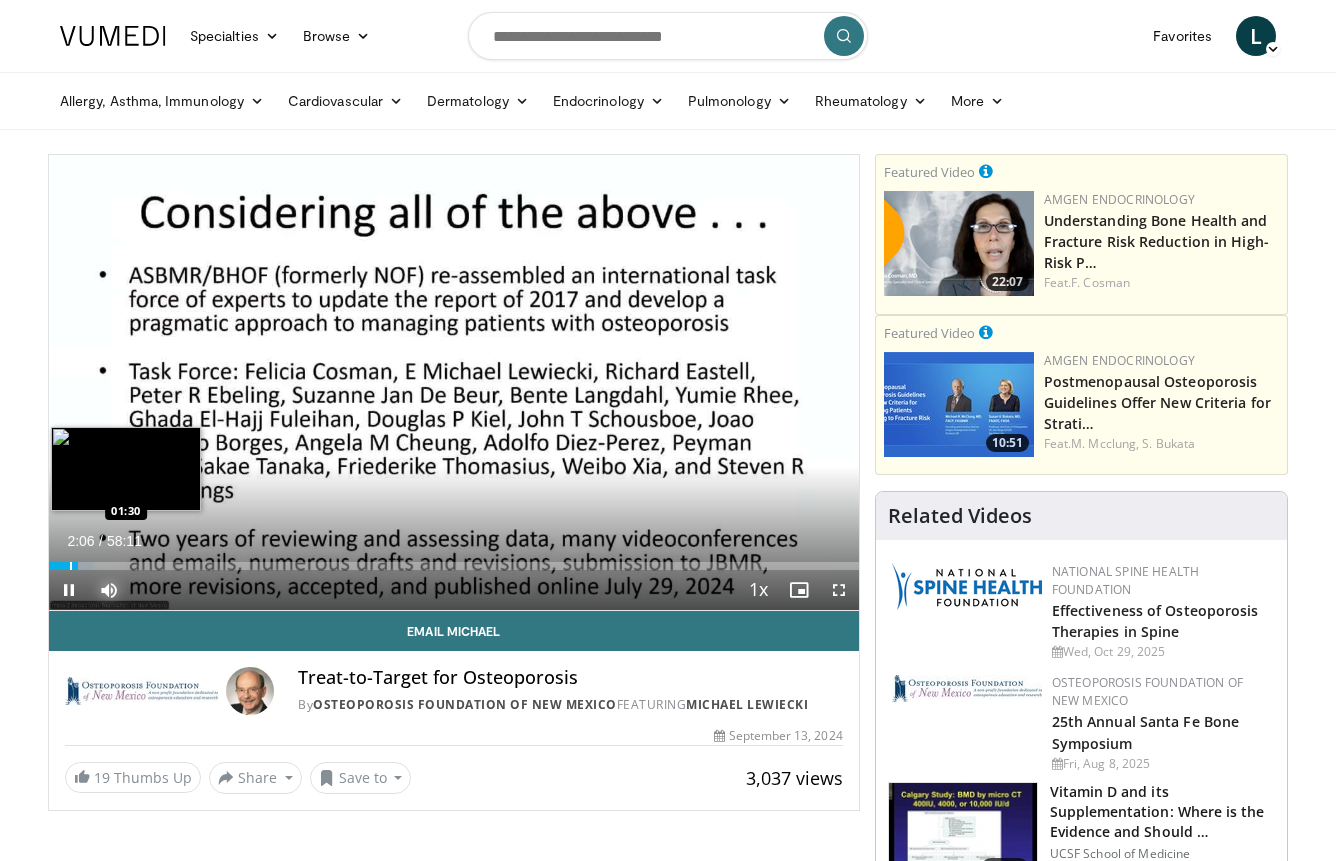 click at bounding box center [71, 566] 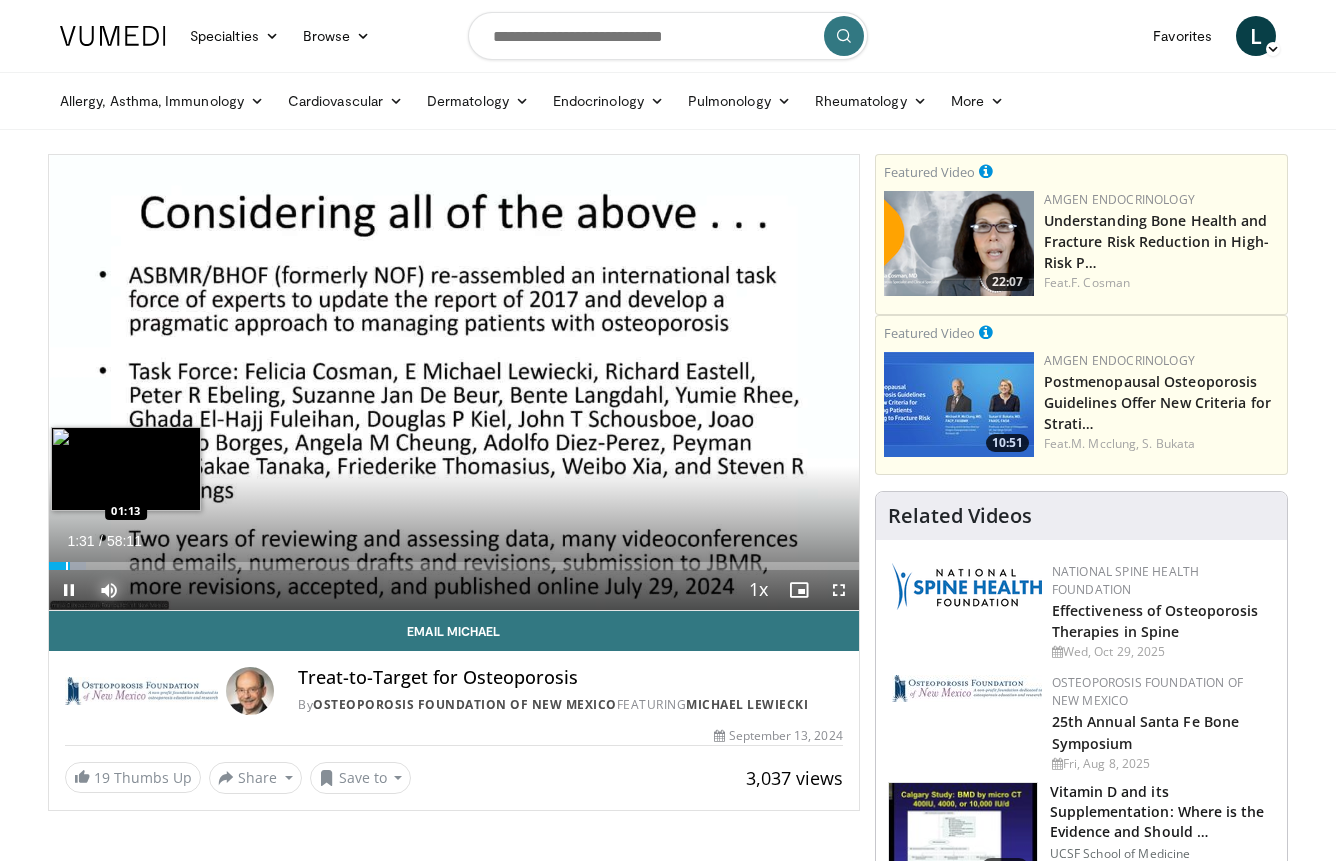 click at bounding box center [67, 566] 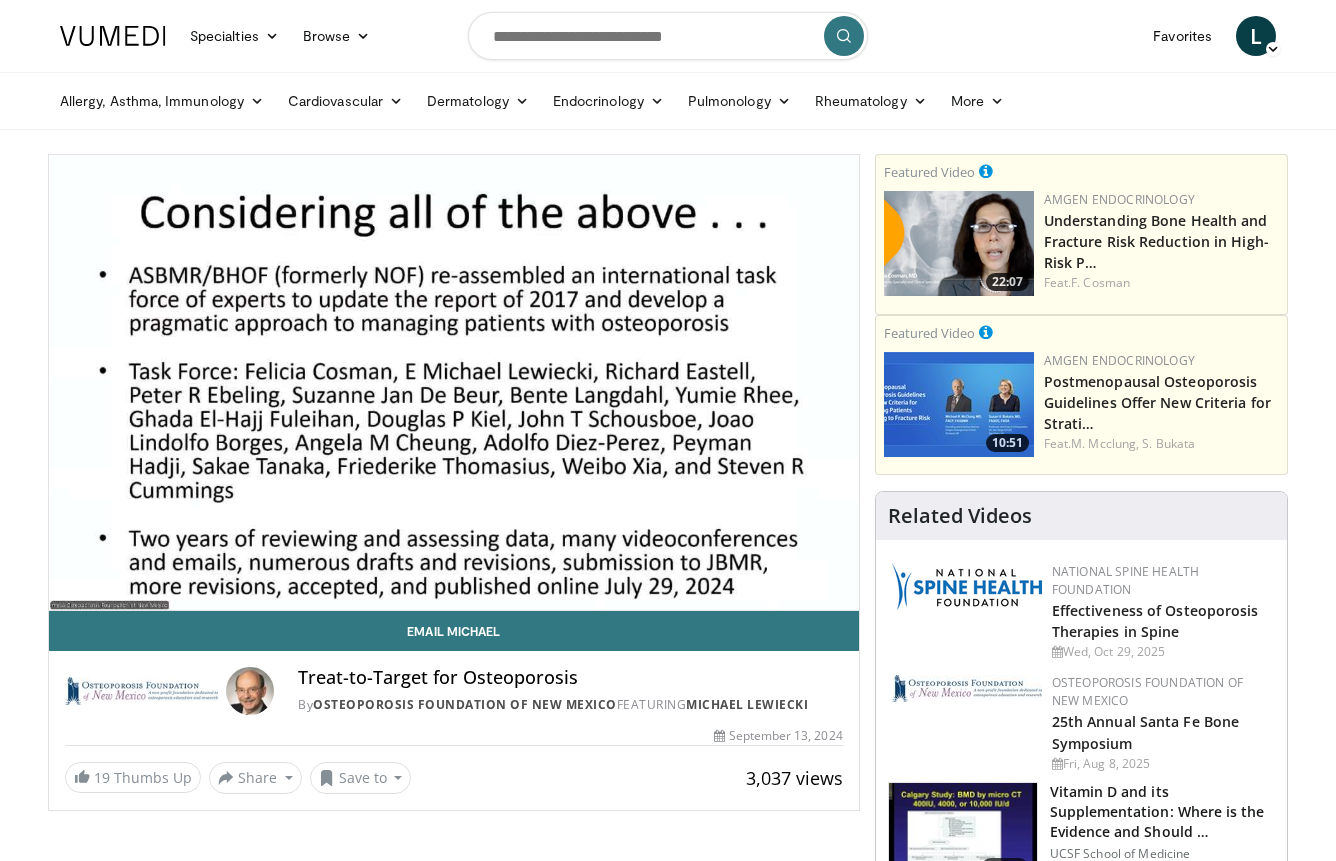 click on "10 seconds
Tap to unmute" at bounding box center [454, 382] 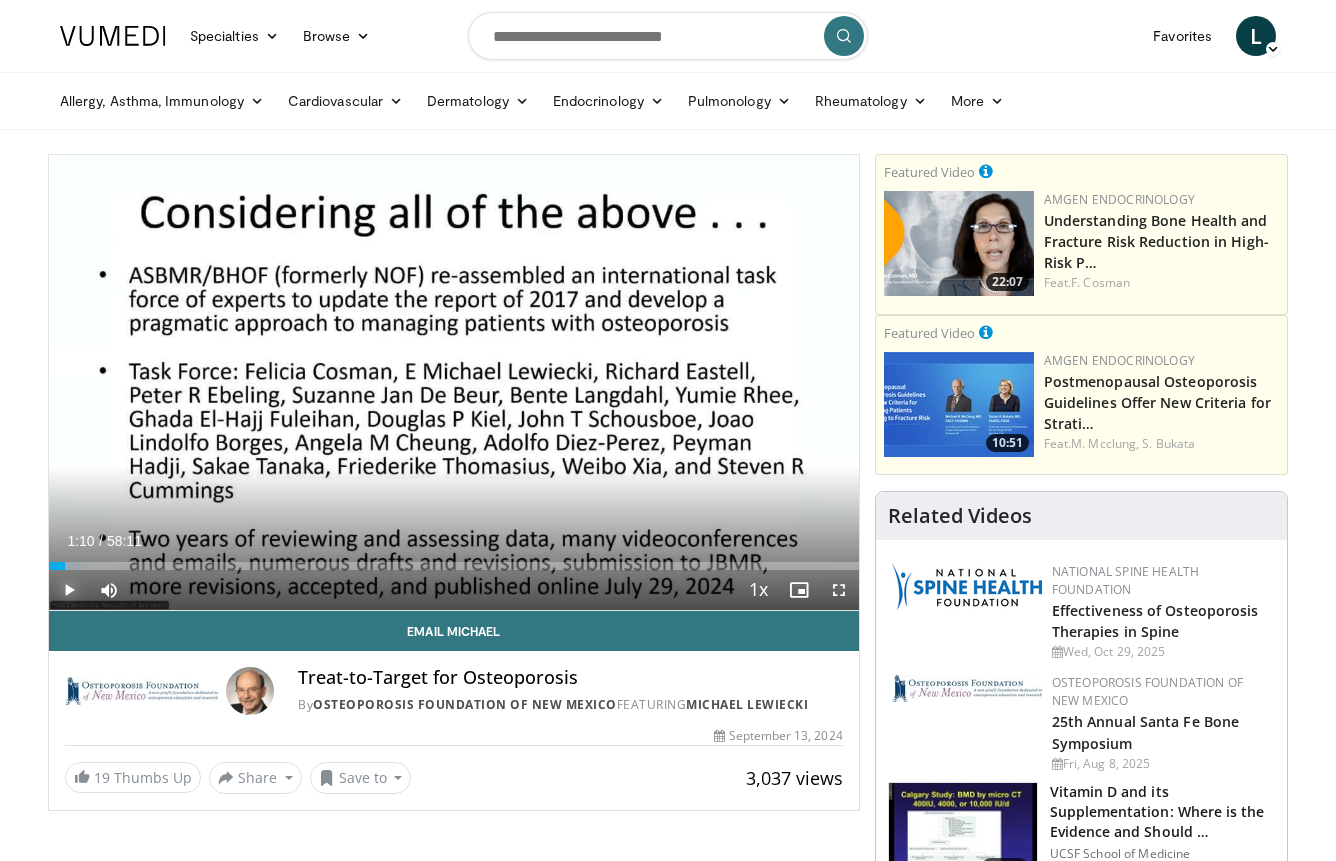 click at bounding box center [69, 590] 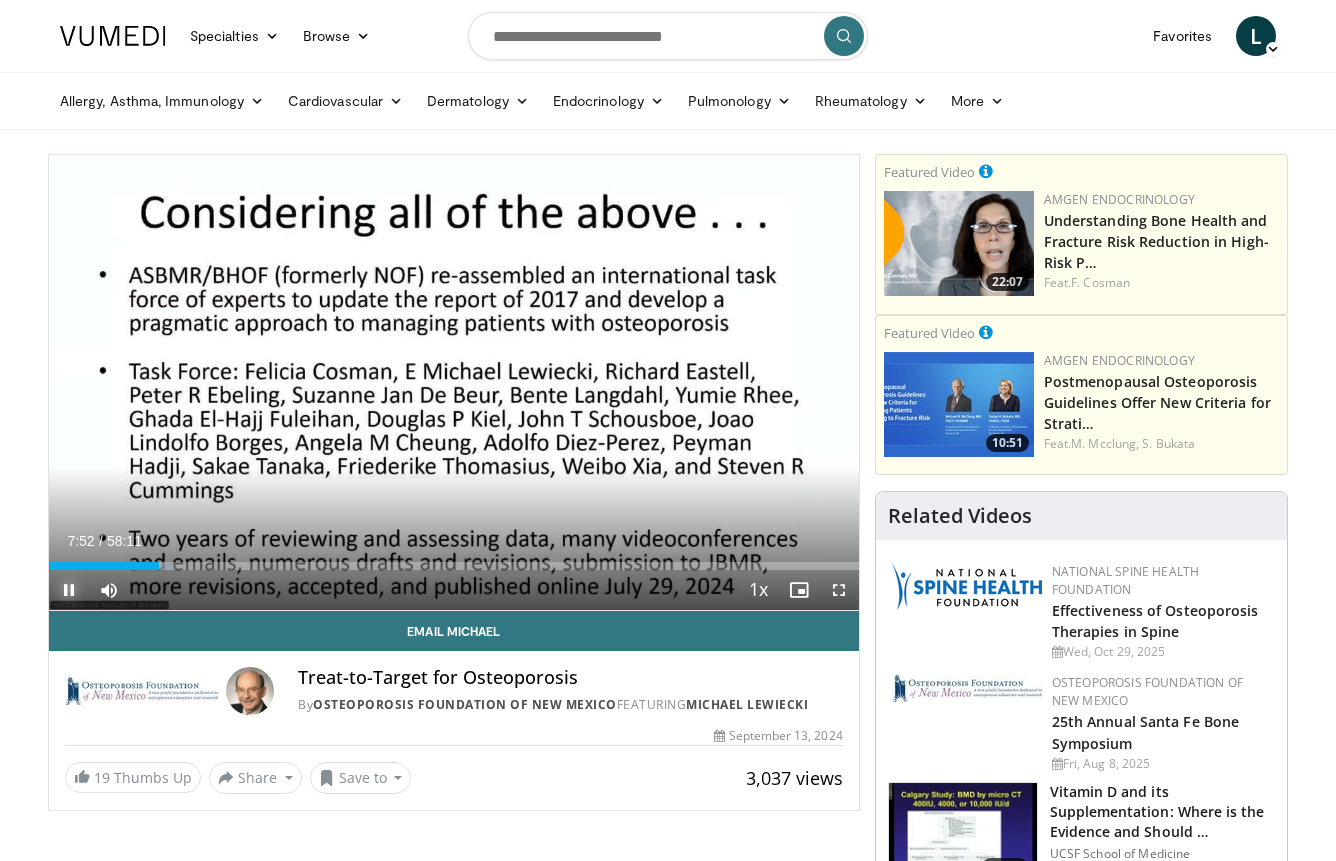 click at bounding box center (69, 590) 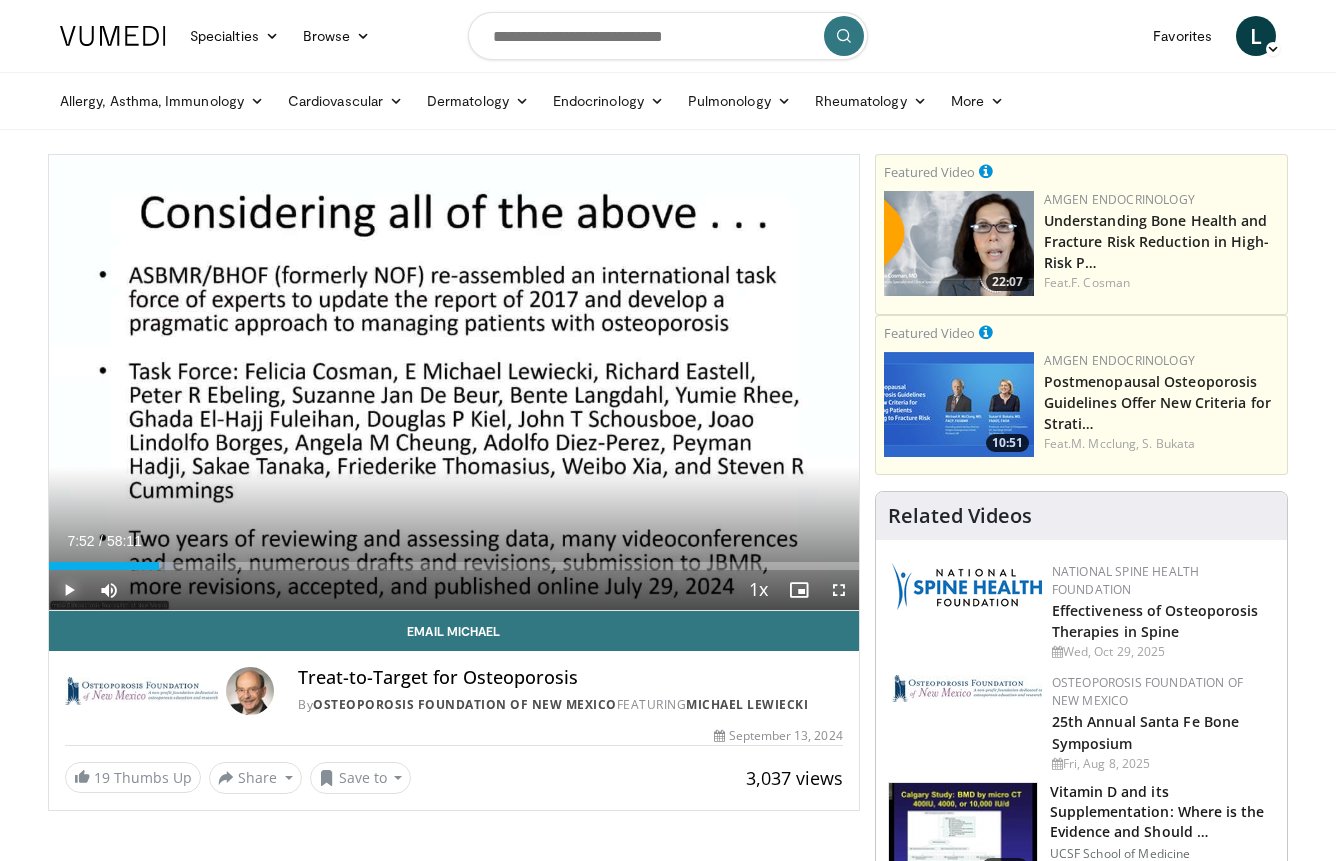click at bounding box center [69, 590] 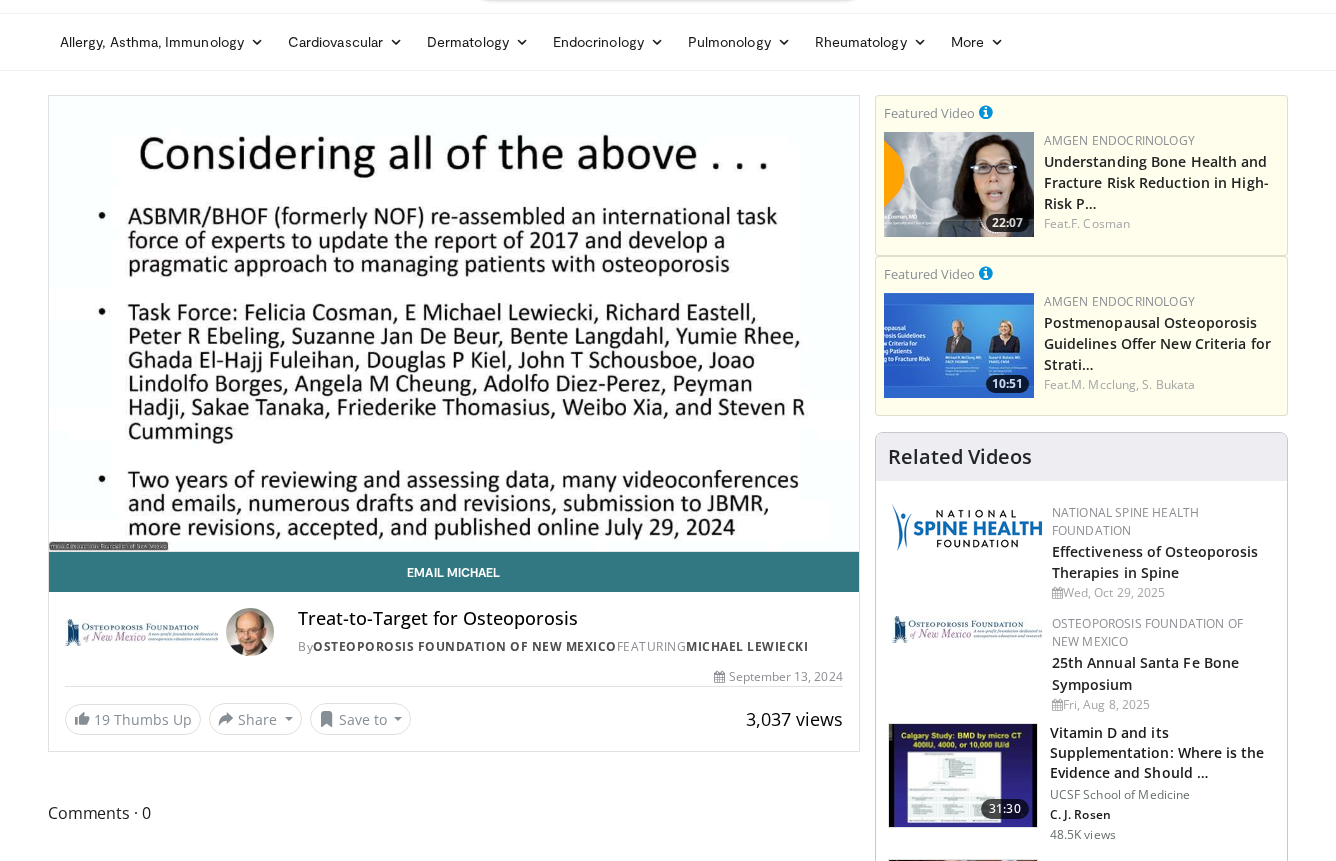 scroll, scrollTop: 0, scrollLeft: 0, axis: both 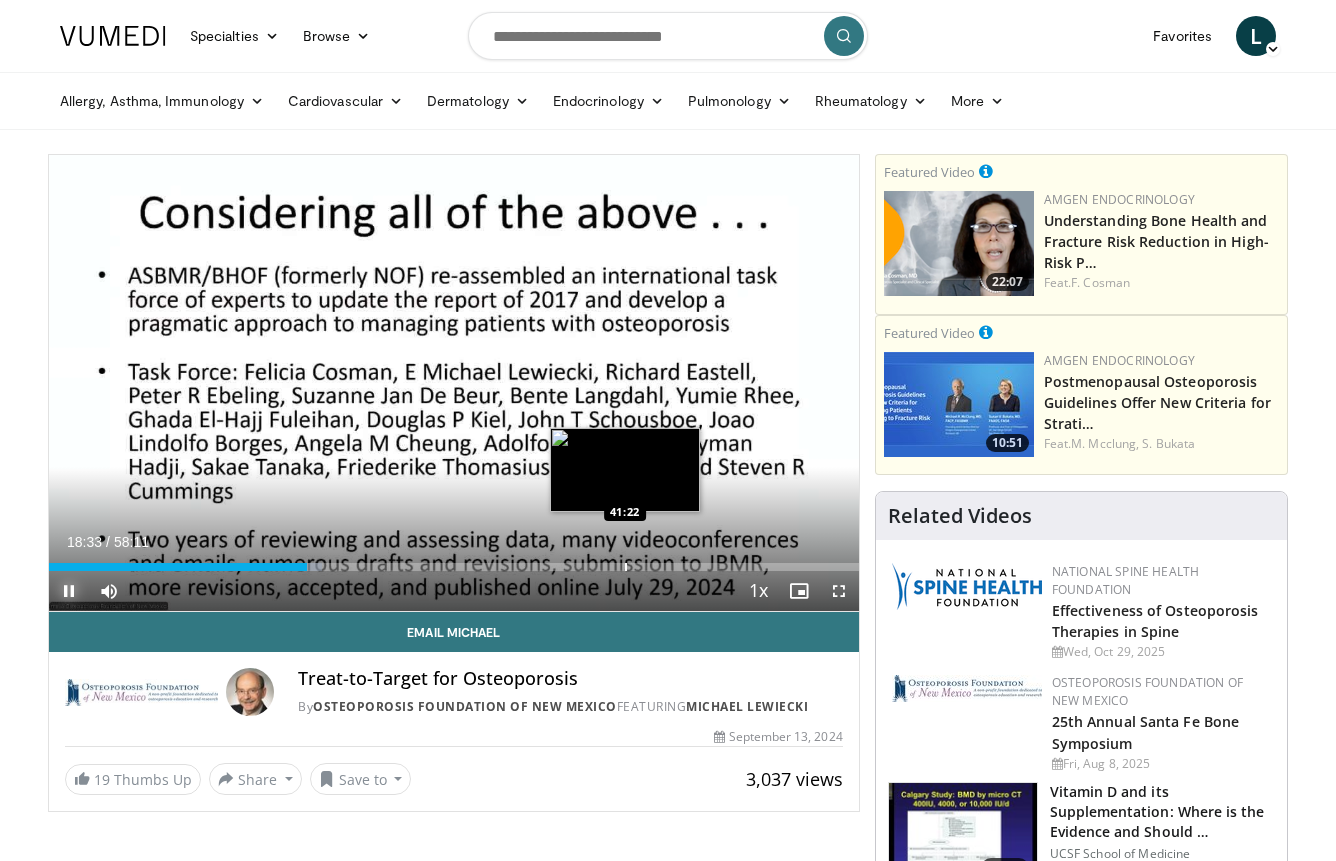 click at bounding box center (626, 567) 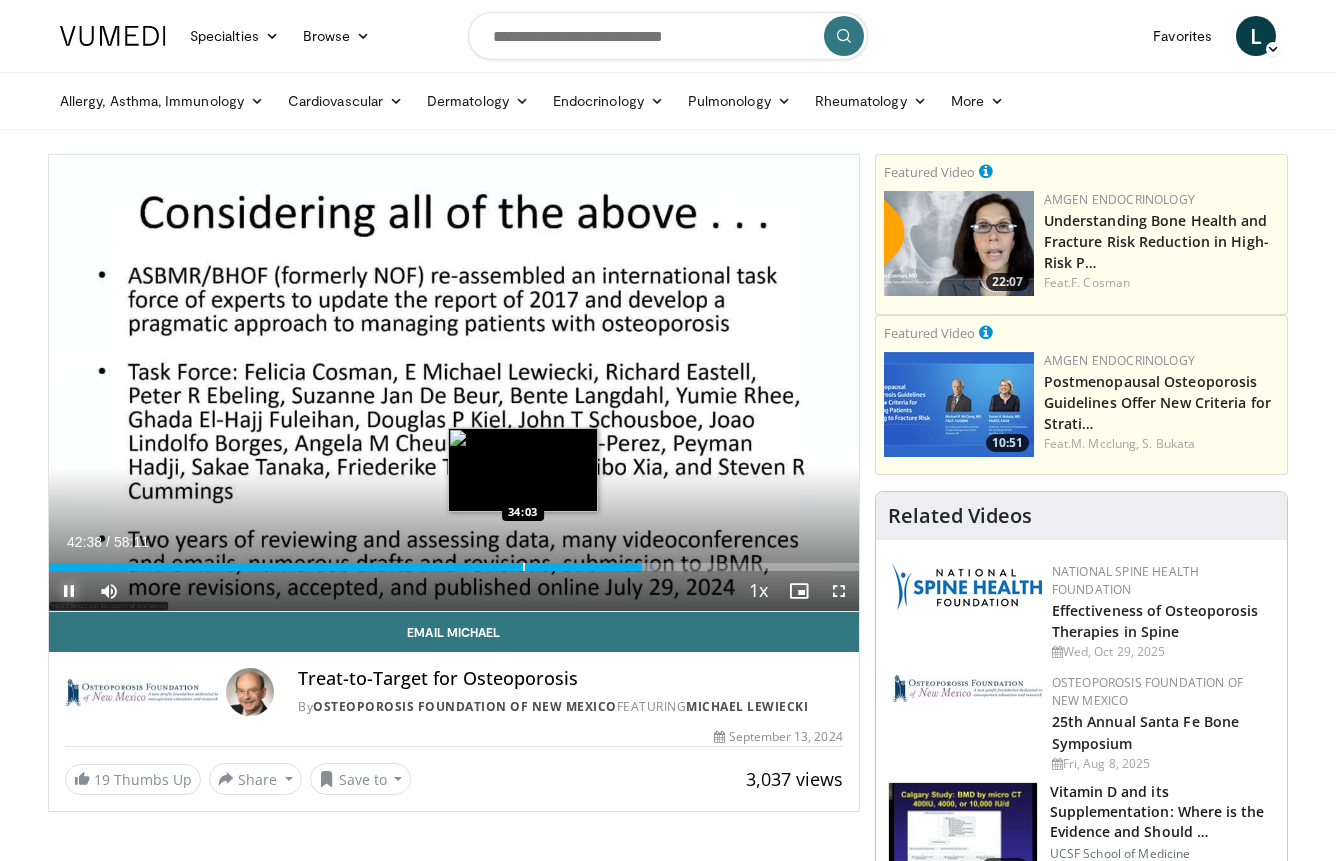 click at bounding box center (524, 567) 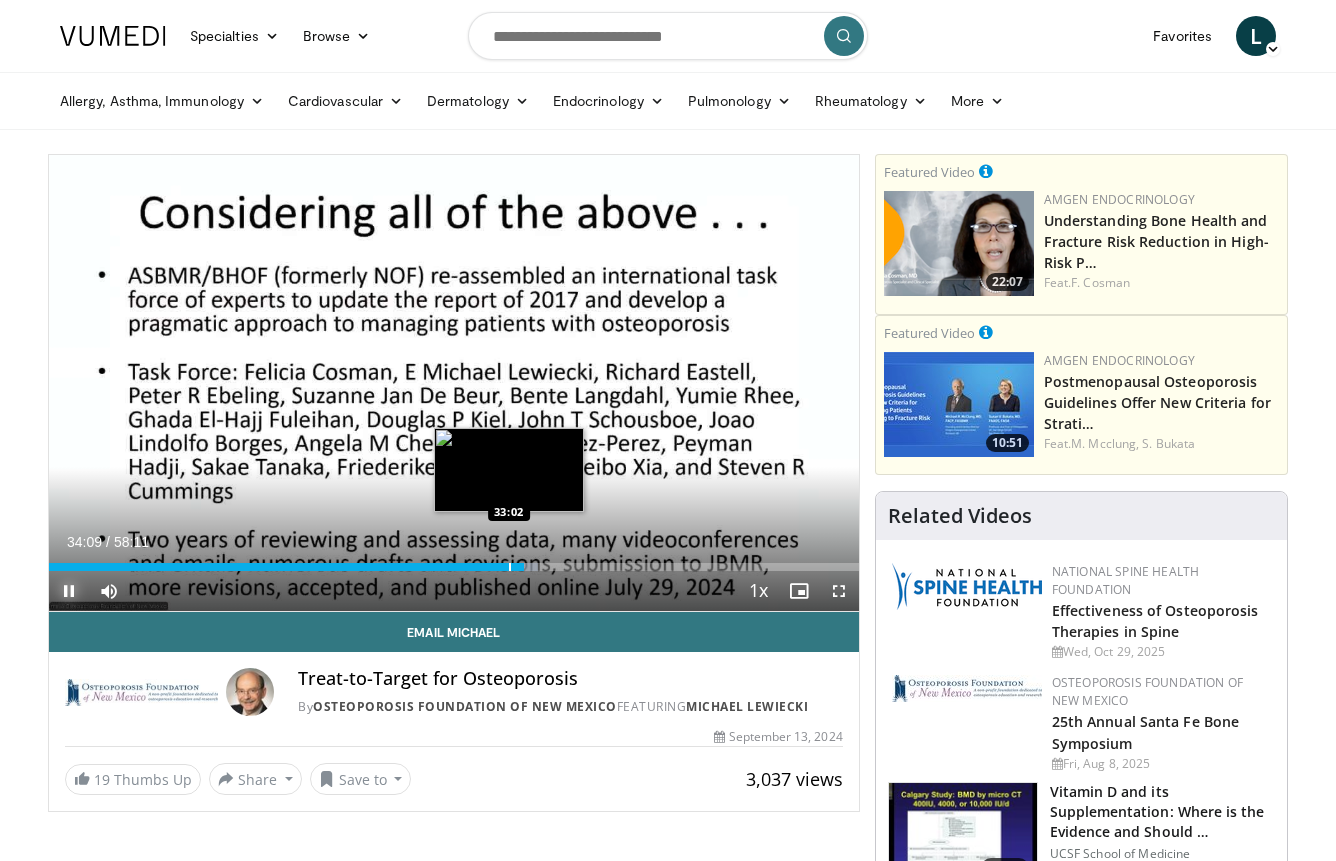 click at bounding box center (510, 567) 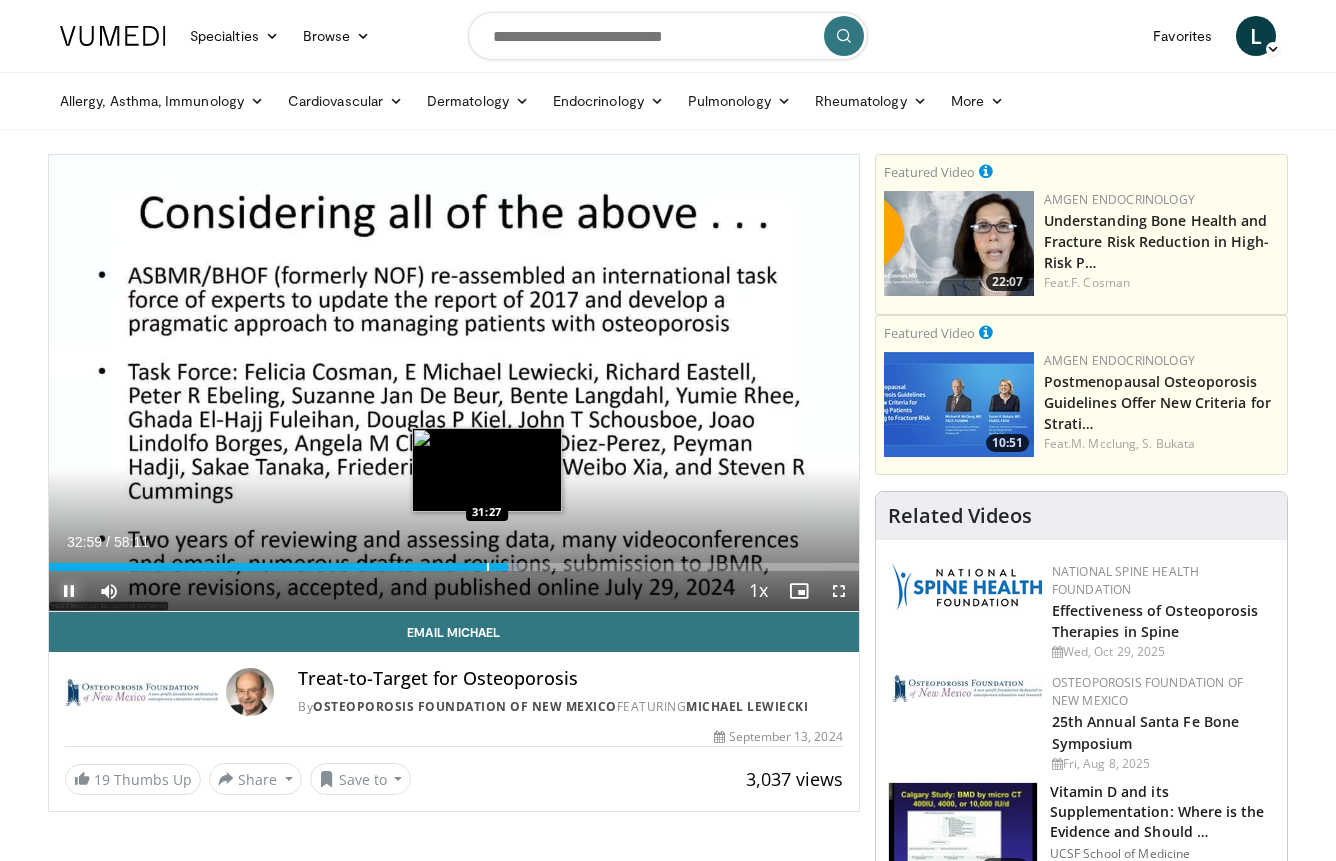 click at bounding box center (488, 567) 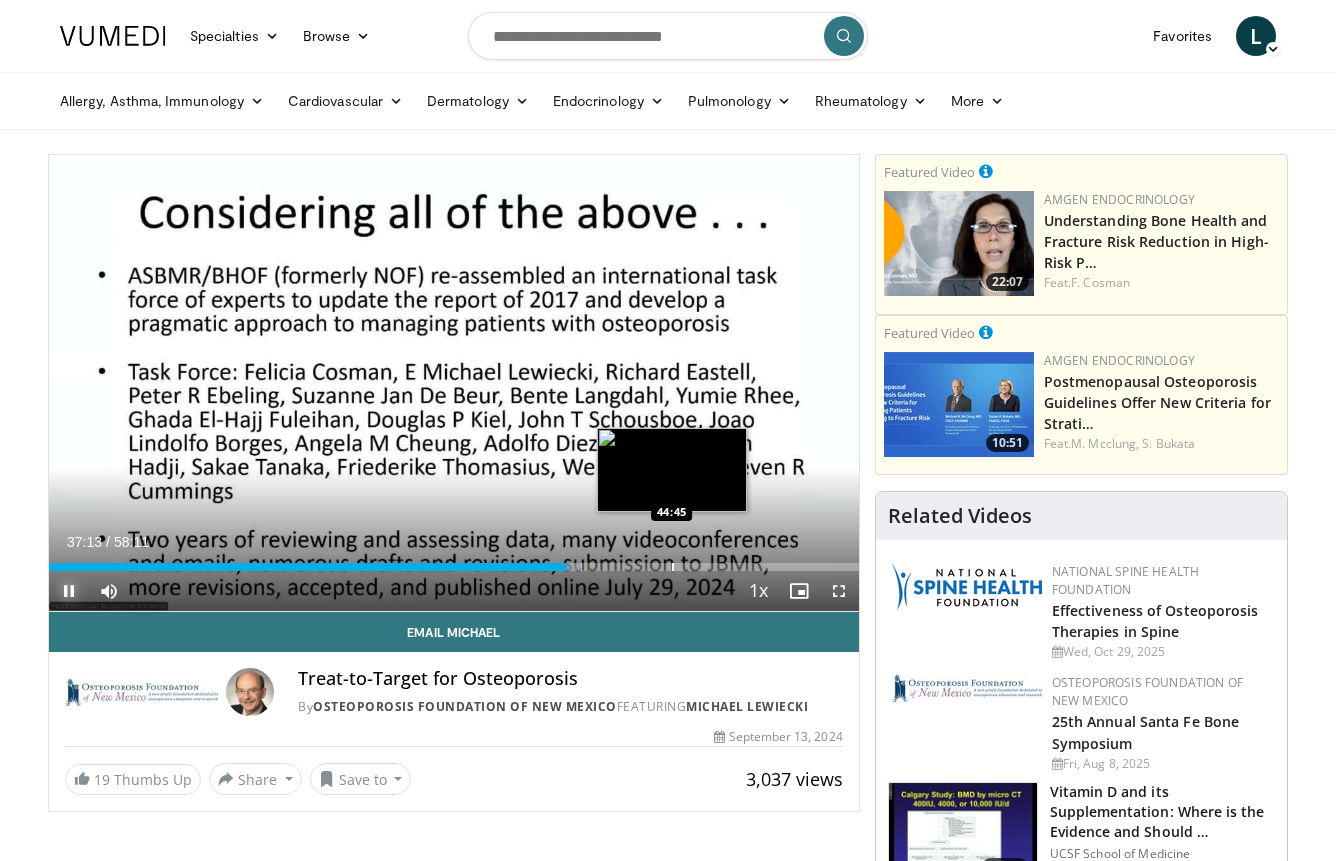 click on "Loaded :  65.77% 37:13 44:45" at bounding box center [454, 561] 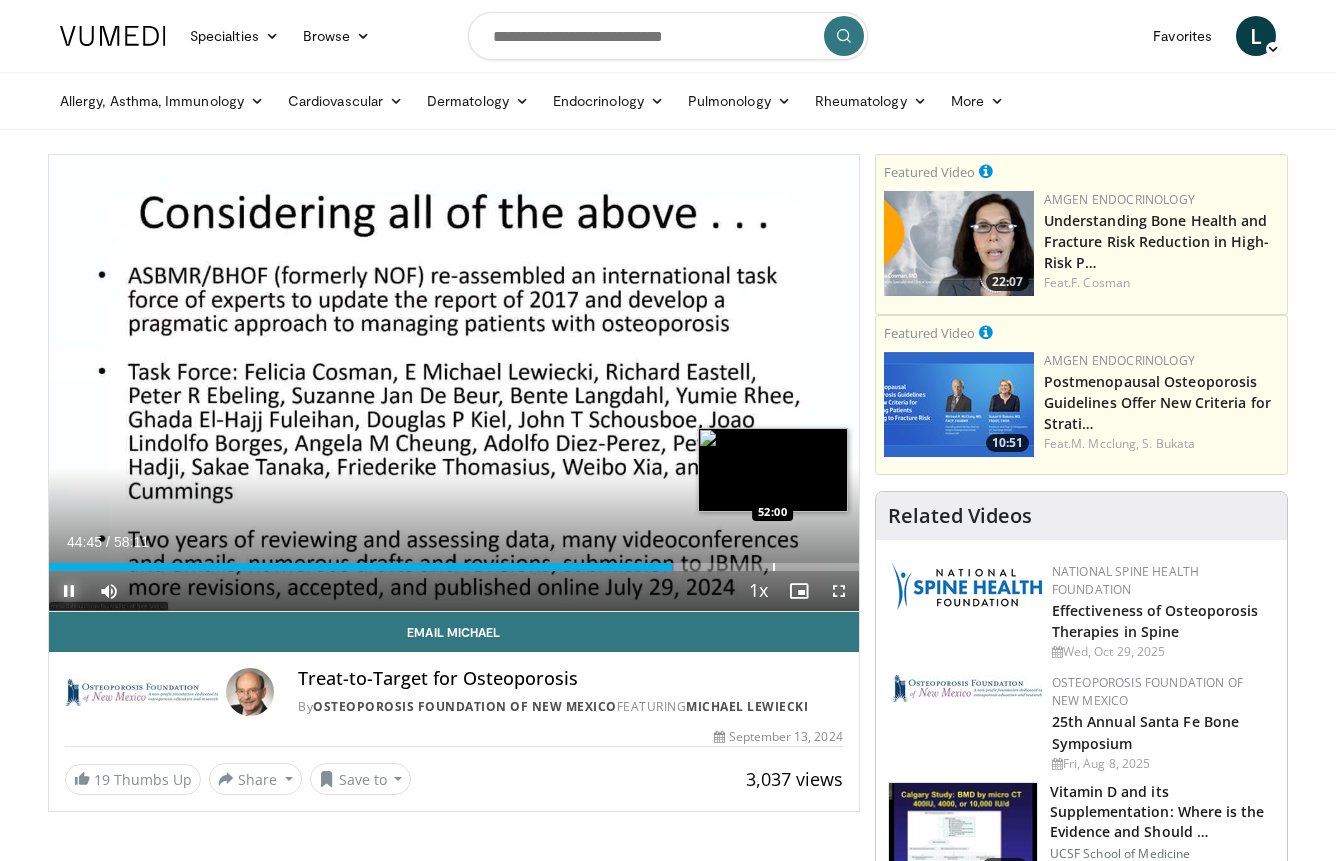 click at bounding box center (774, 567) 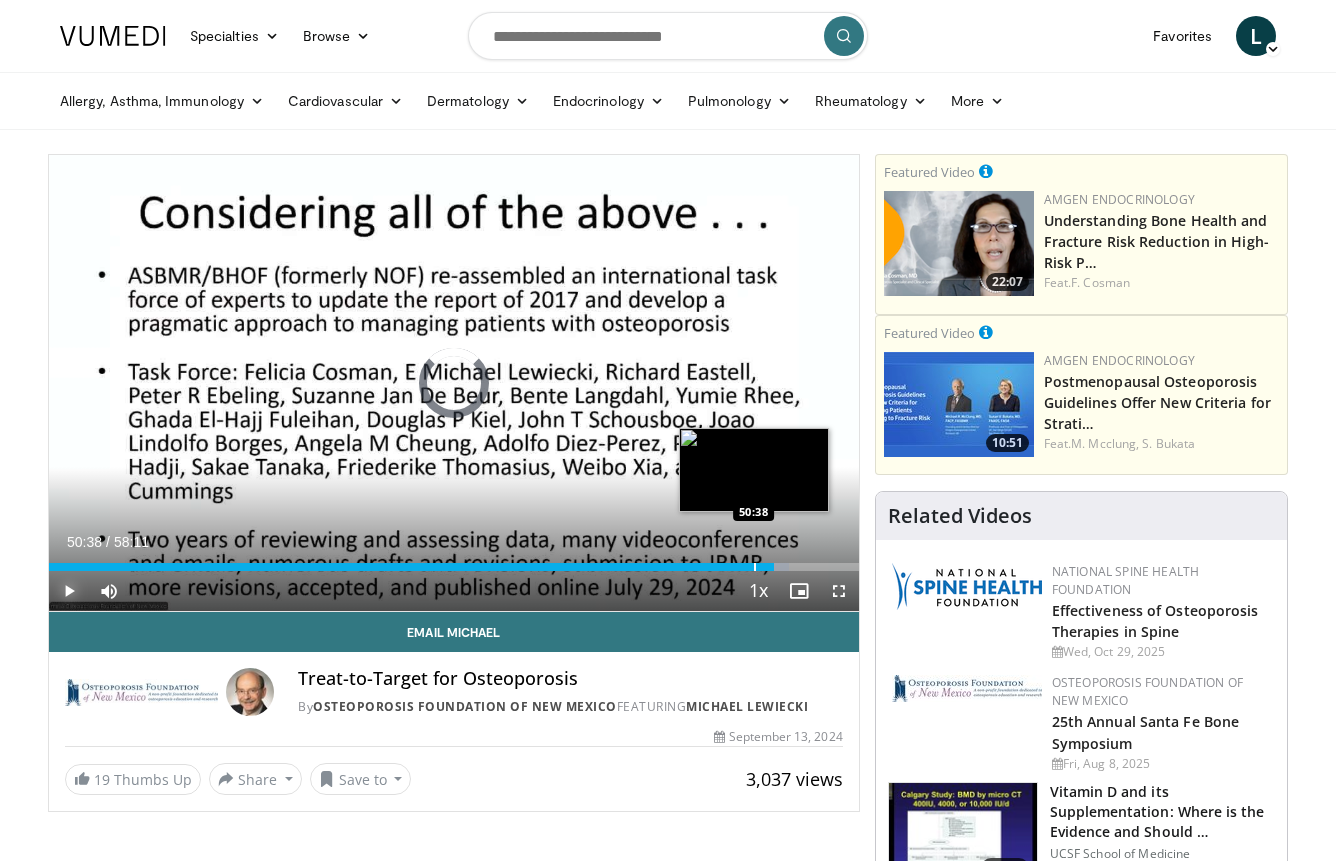 click at bounding box center (755, 567) 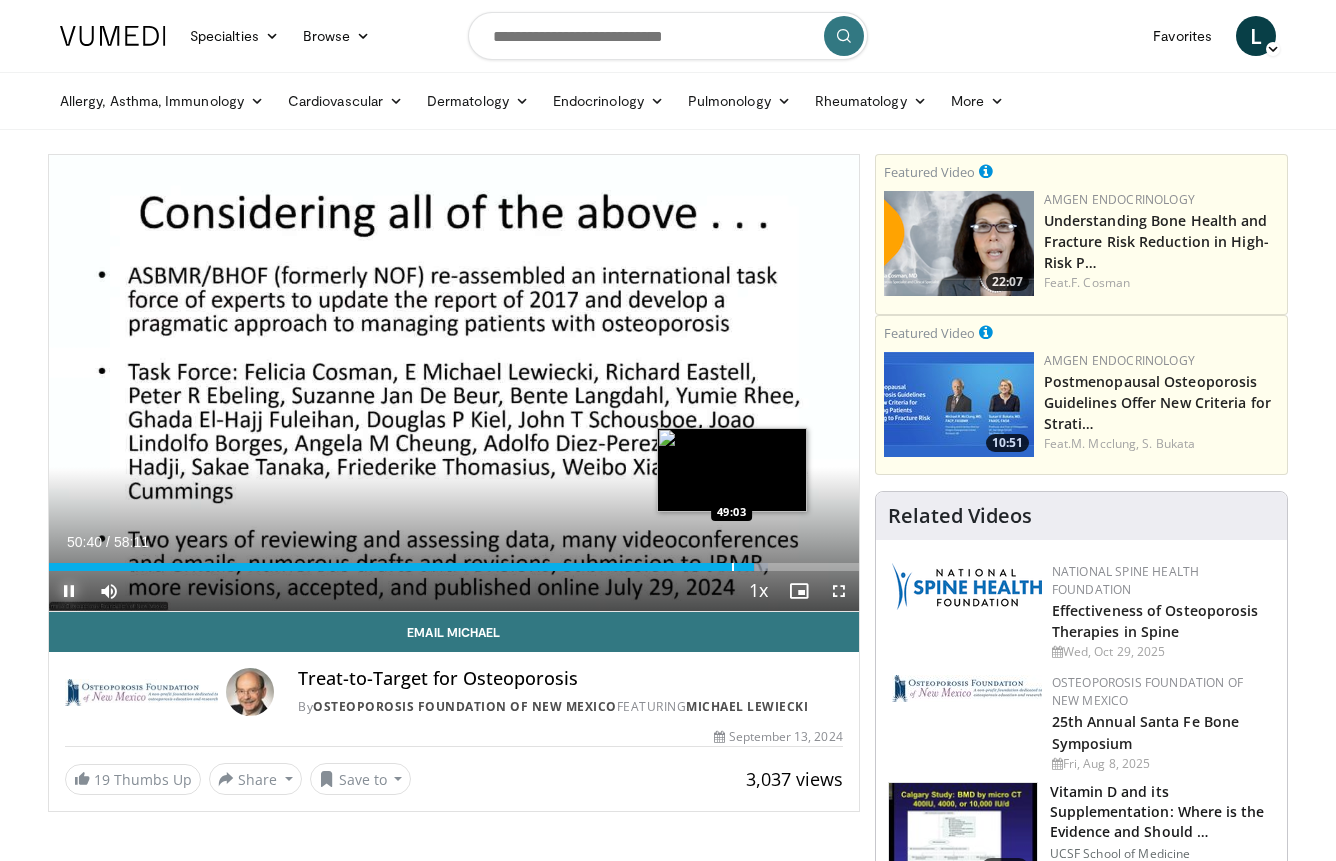 click at bounding box center (733, 567) 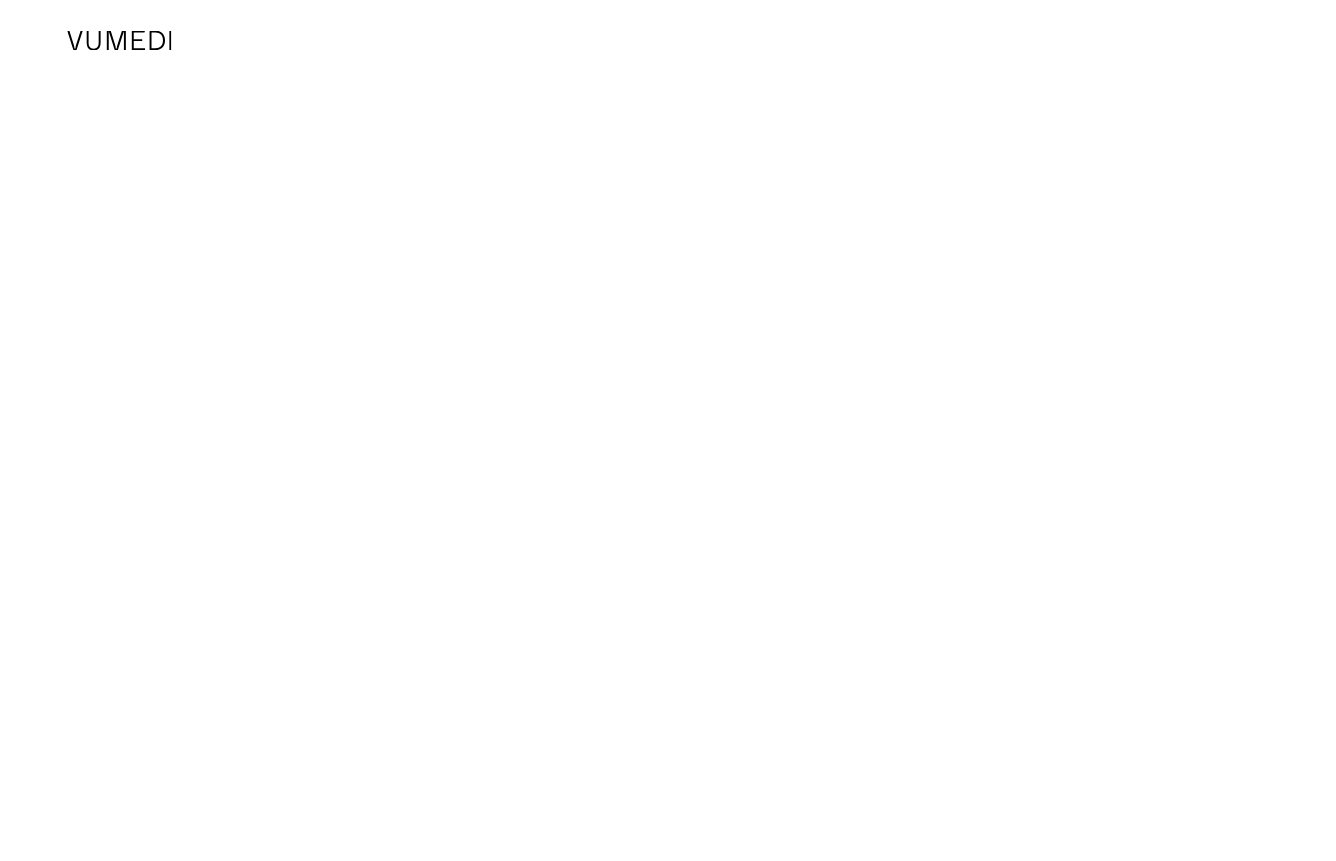 scroll, scrollTop: 0, scrollLeft: 0, axis: both 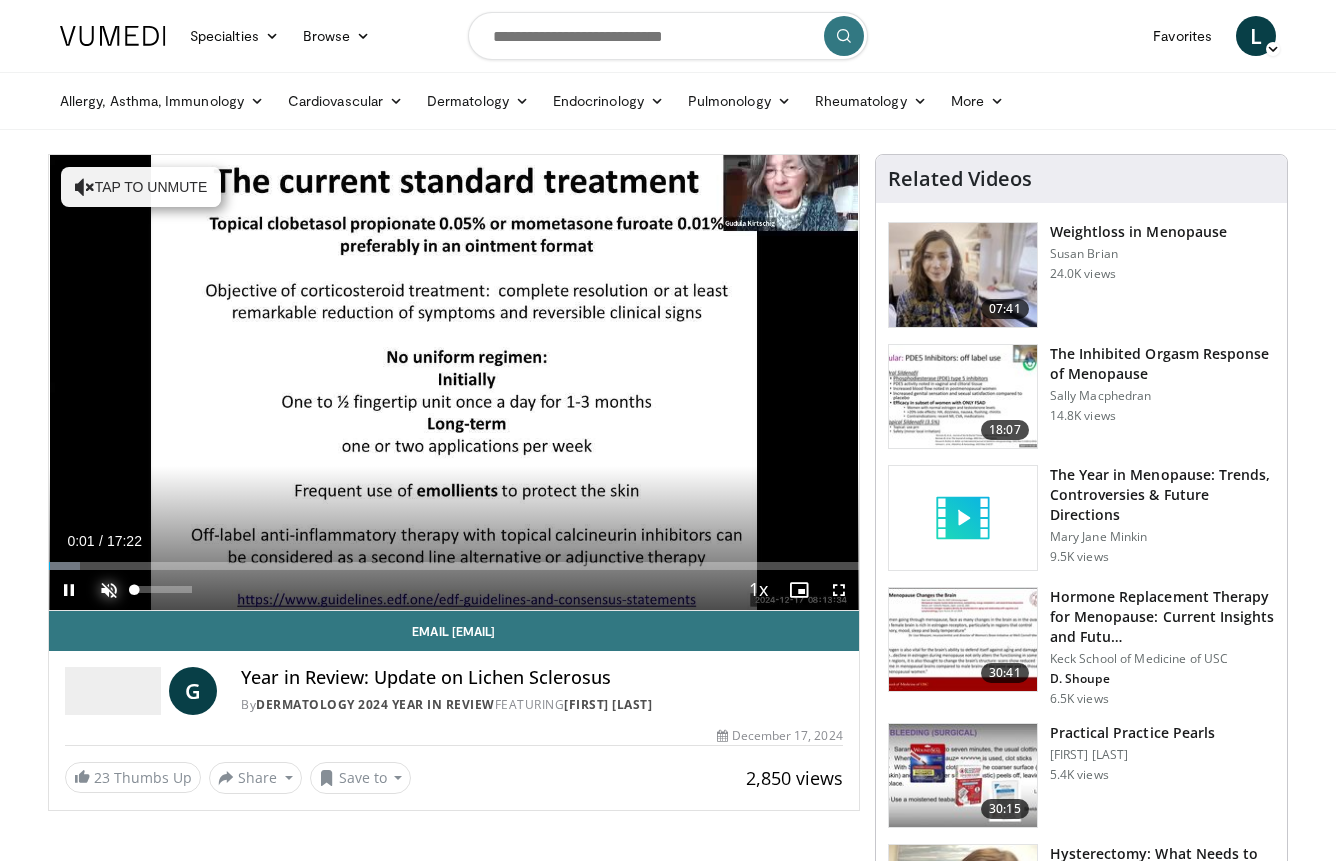 click at bounding box center (109, 590) 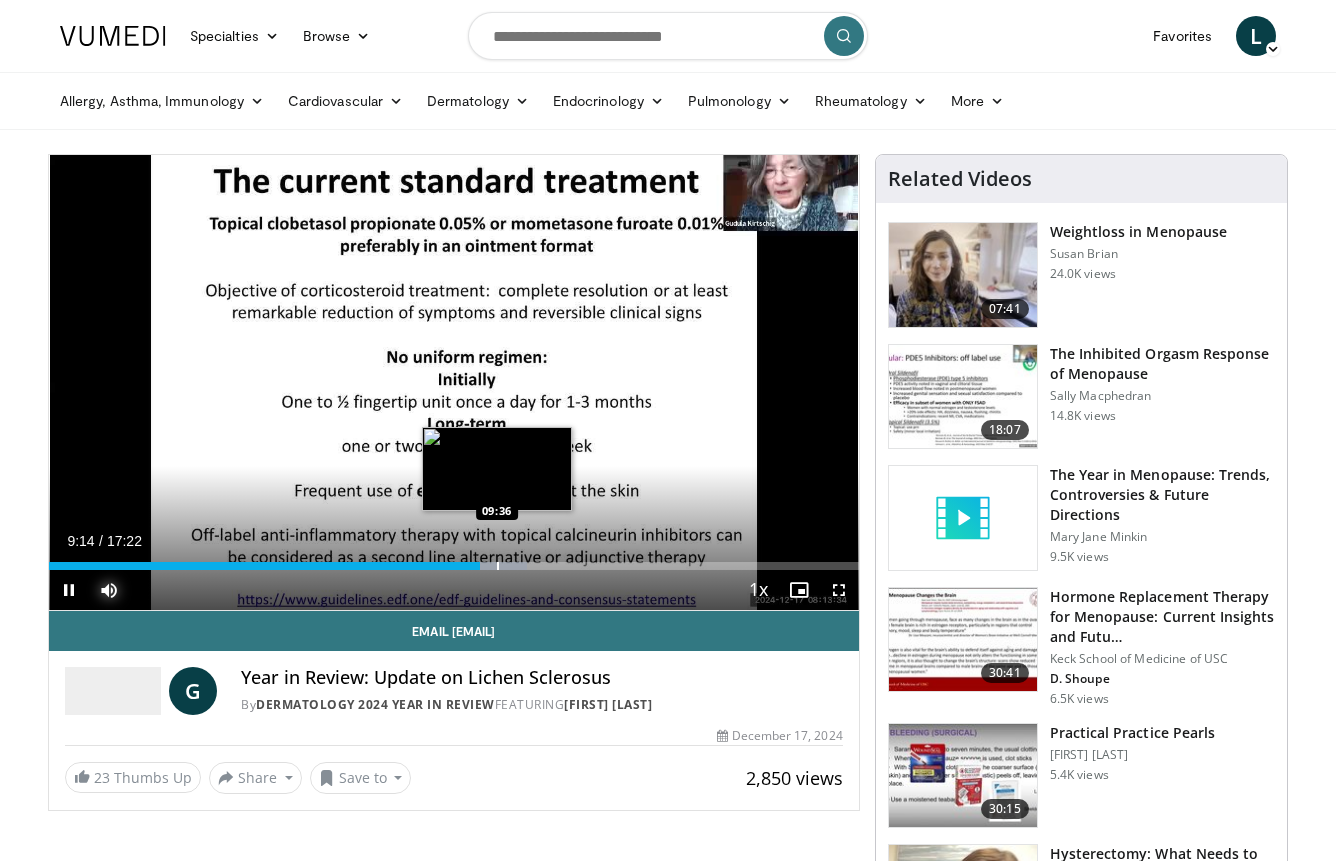 click at bounding box center [498, 566] 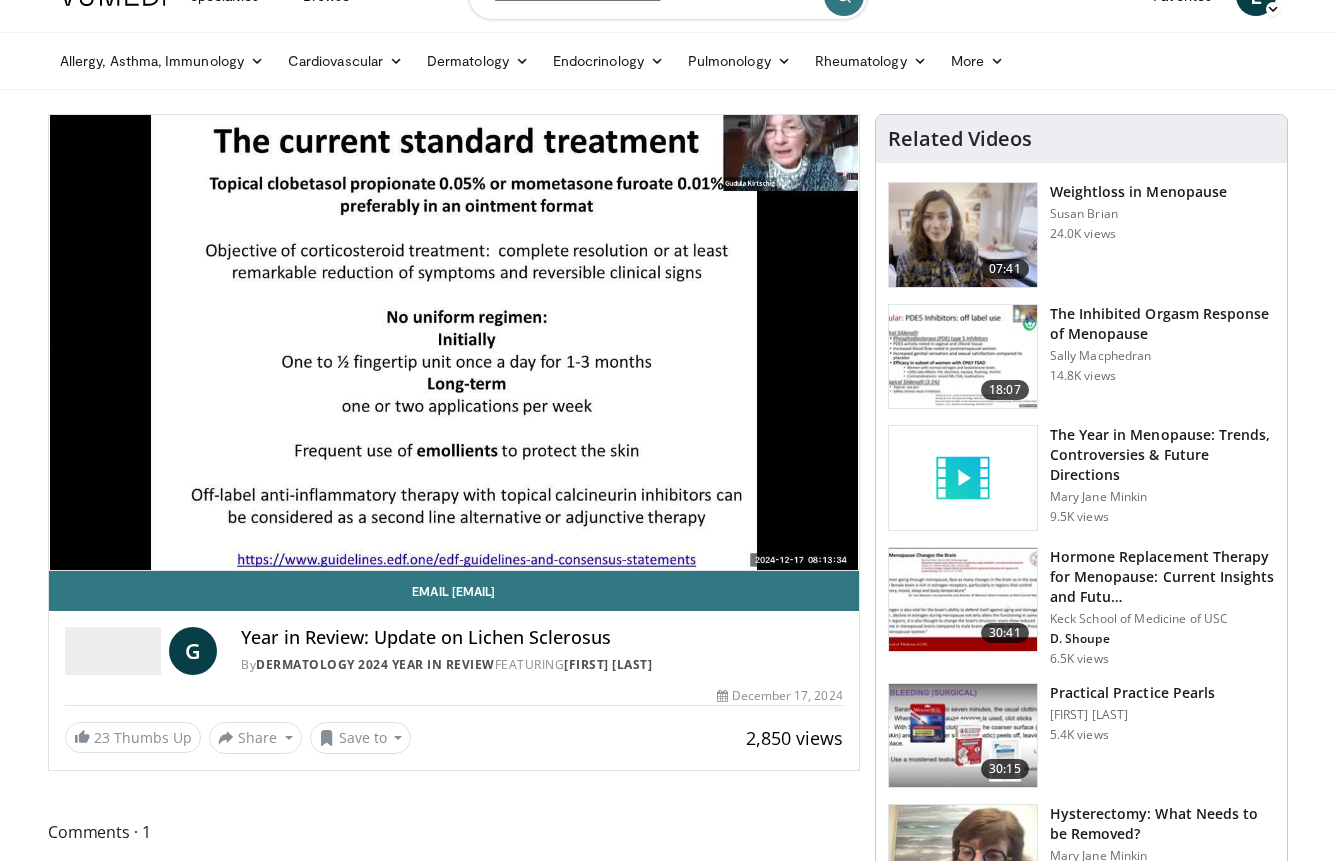 scroll, scrollTop: 0, scrollLeft: 0, axis: both 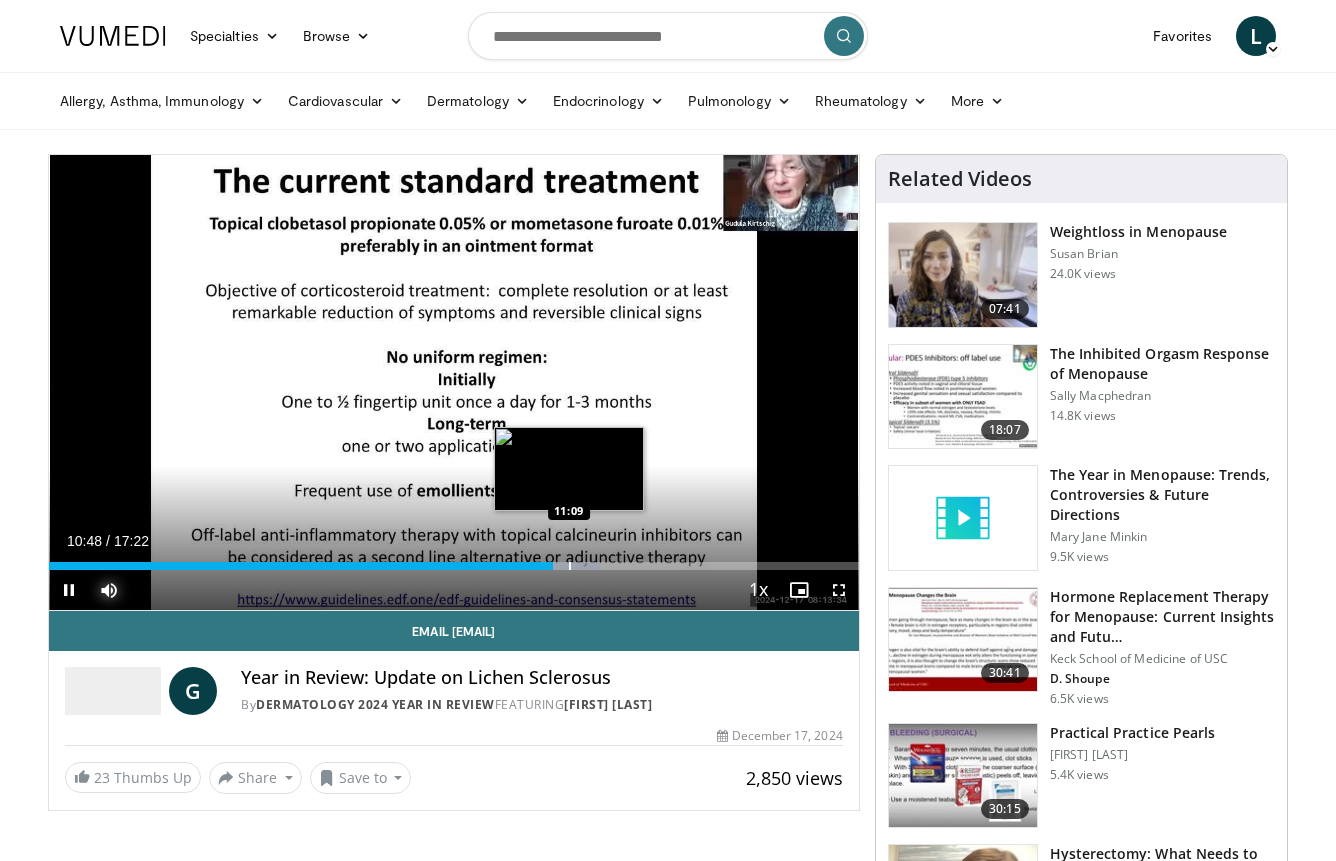 click on "Loaded :  68.09% 10:48 11:09" at bounding box center [454, 560] 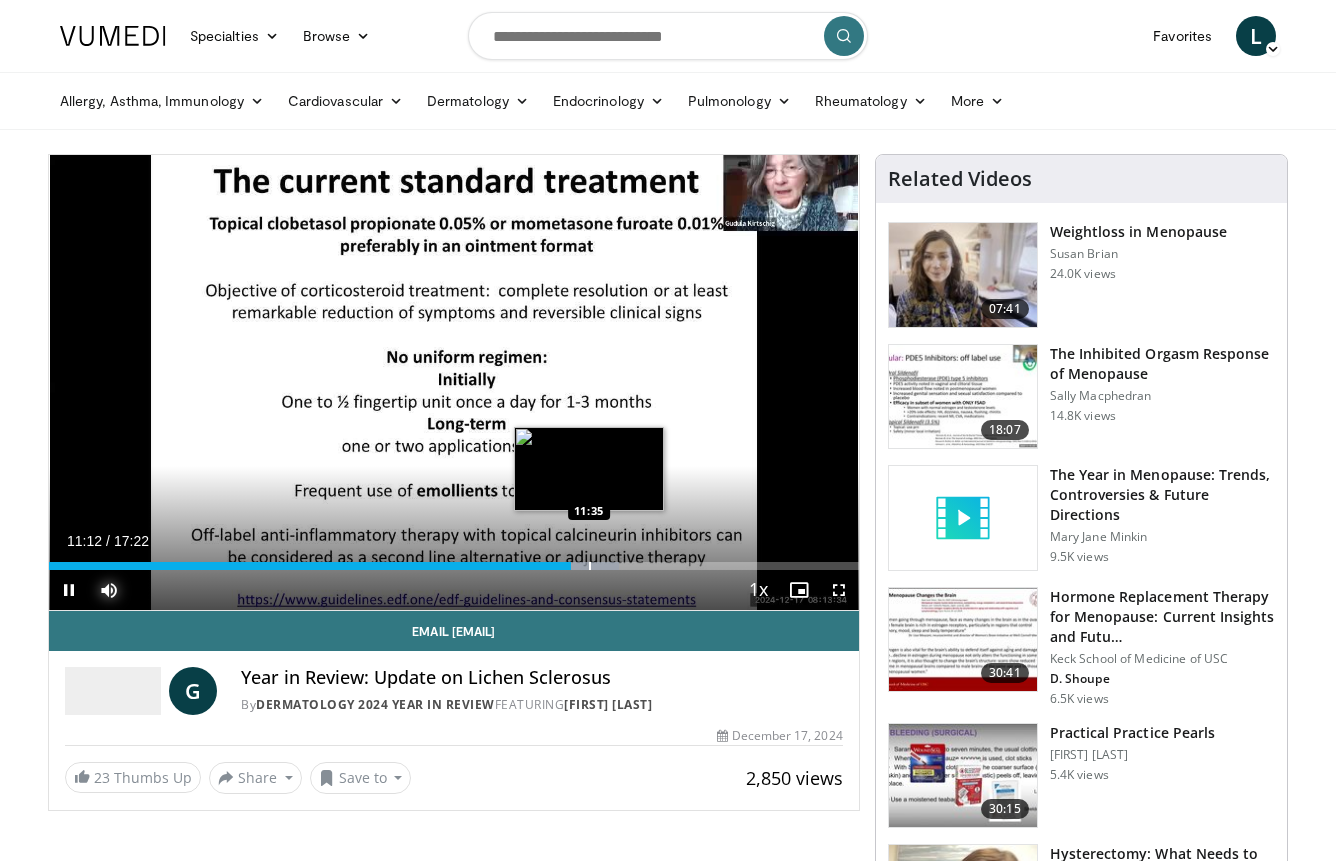 click at bounding box center [590, 566] 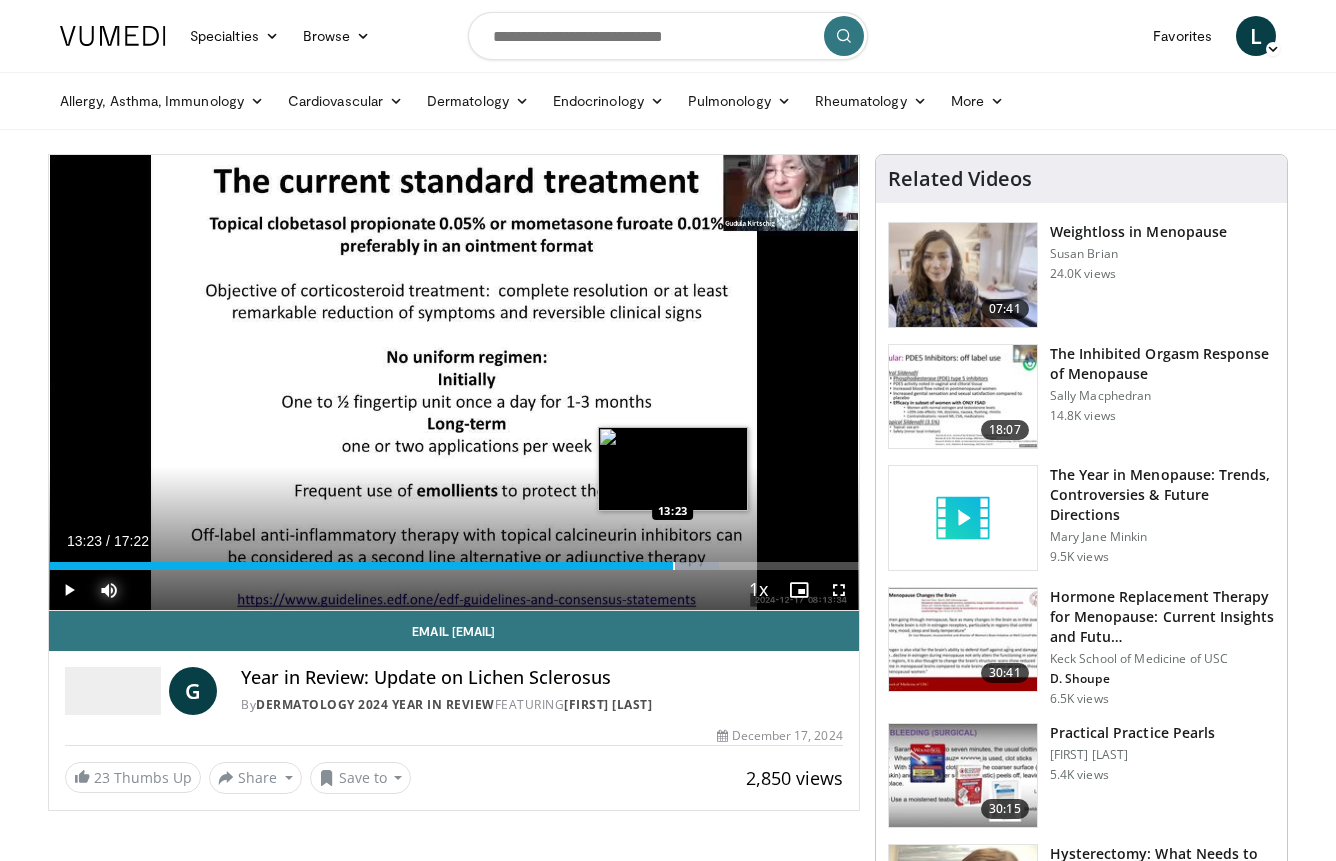 click at bounding box center (674, 566) 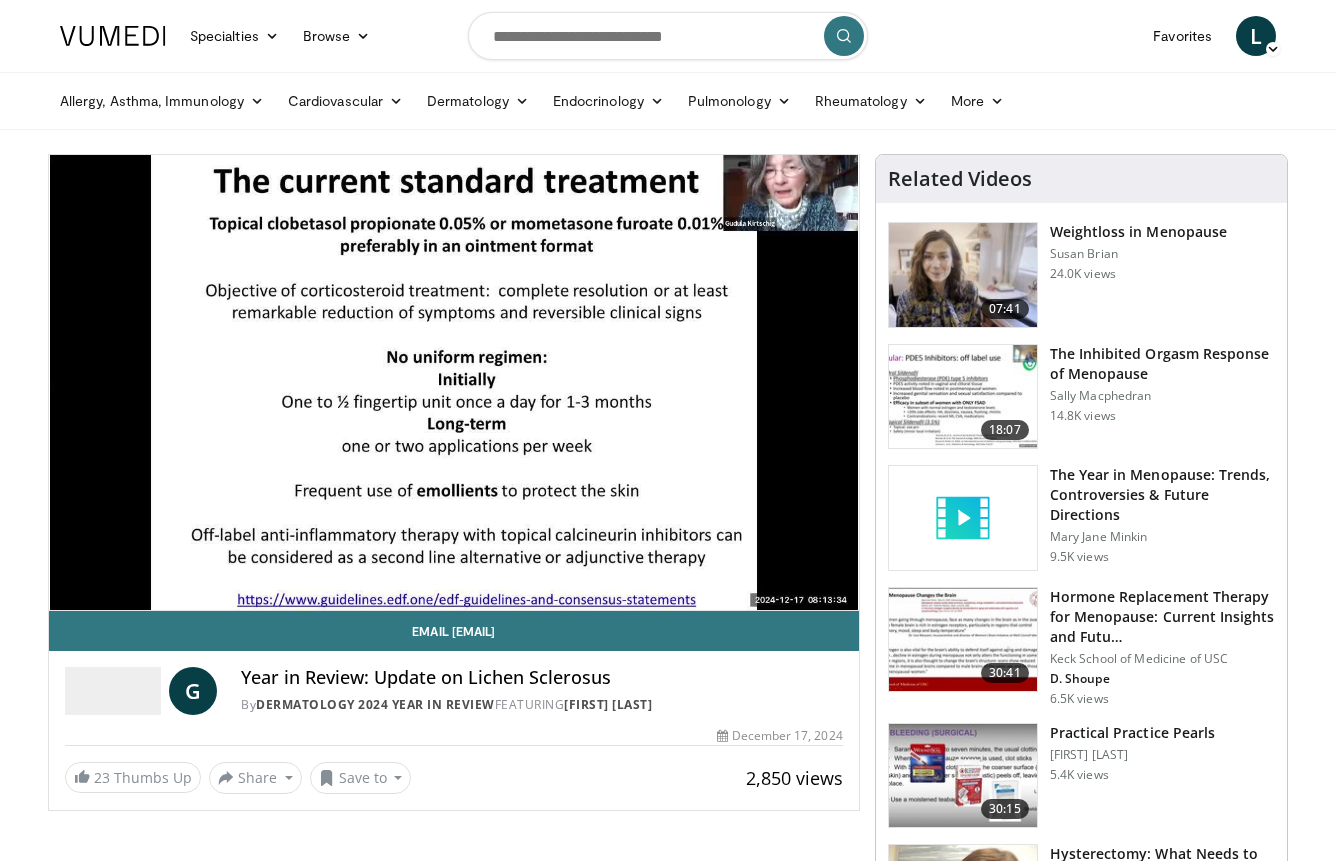 click on "10 seconds
Tap to unmute" at bounding box center (454, 382) 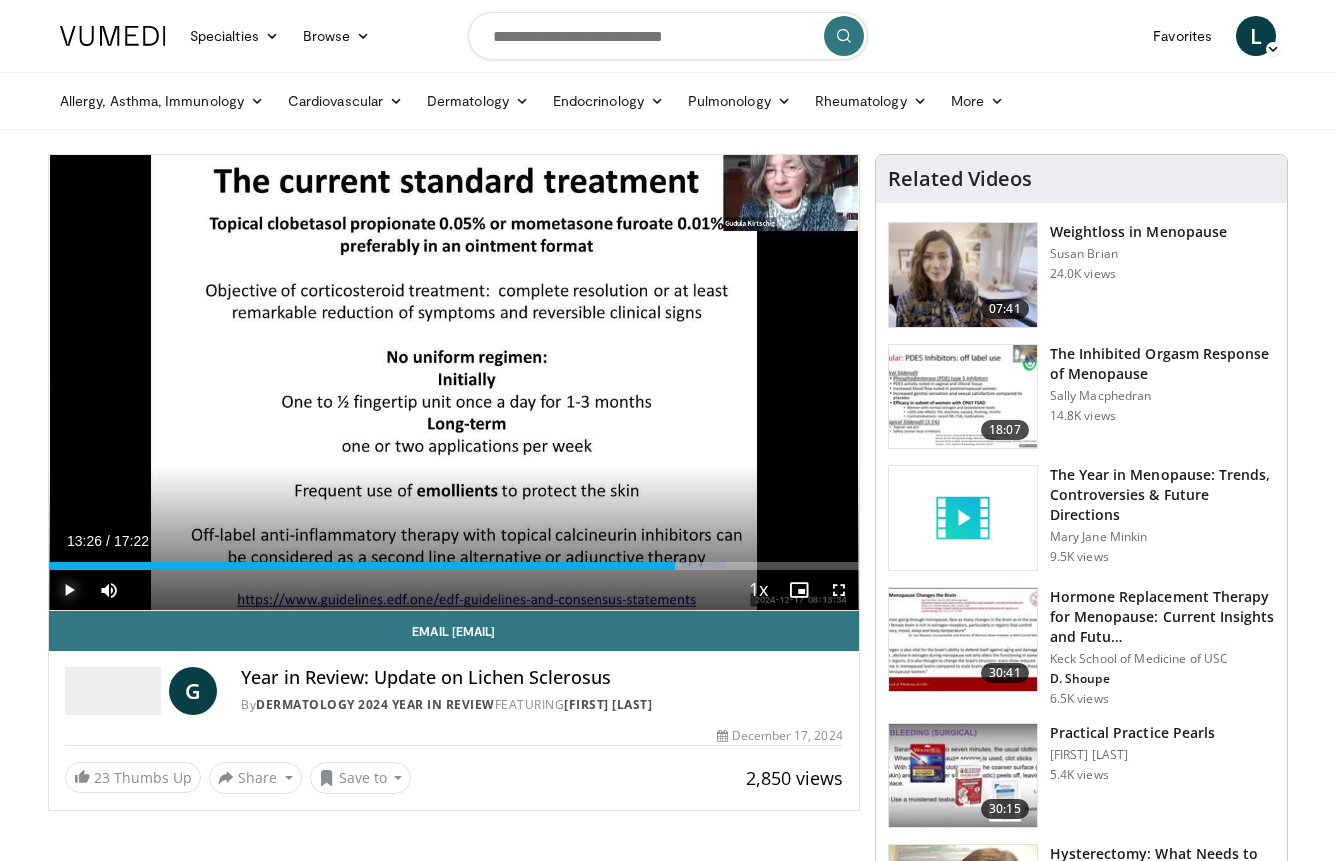 click at bounding box center [69, 590] 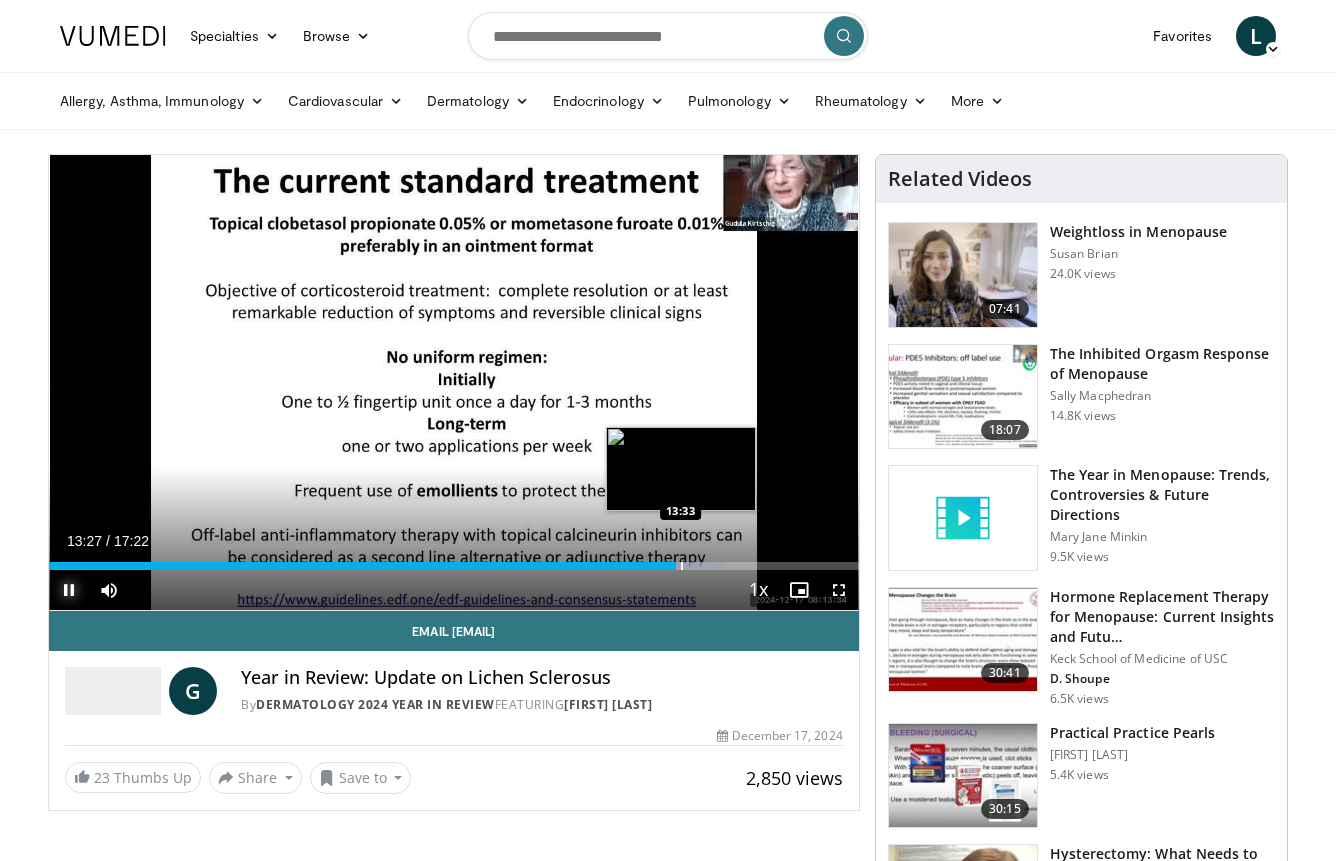 click at bounding box center [682, 566] 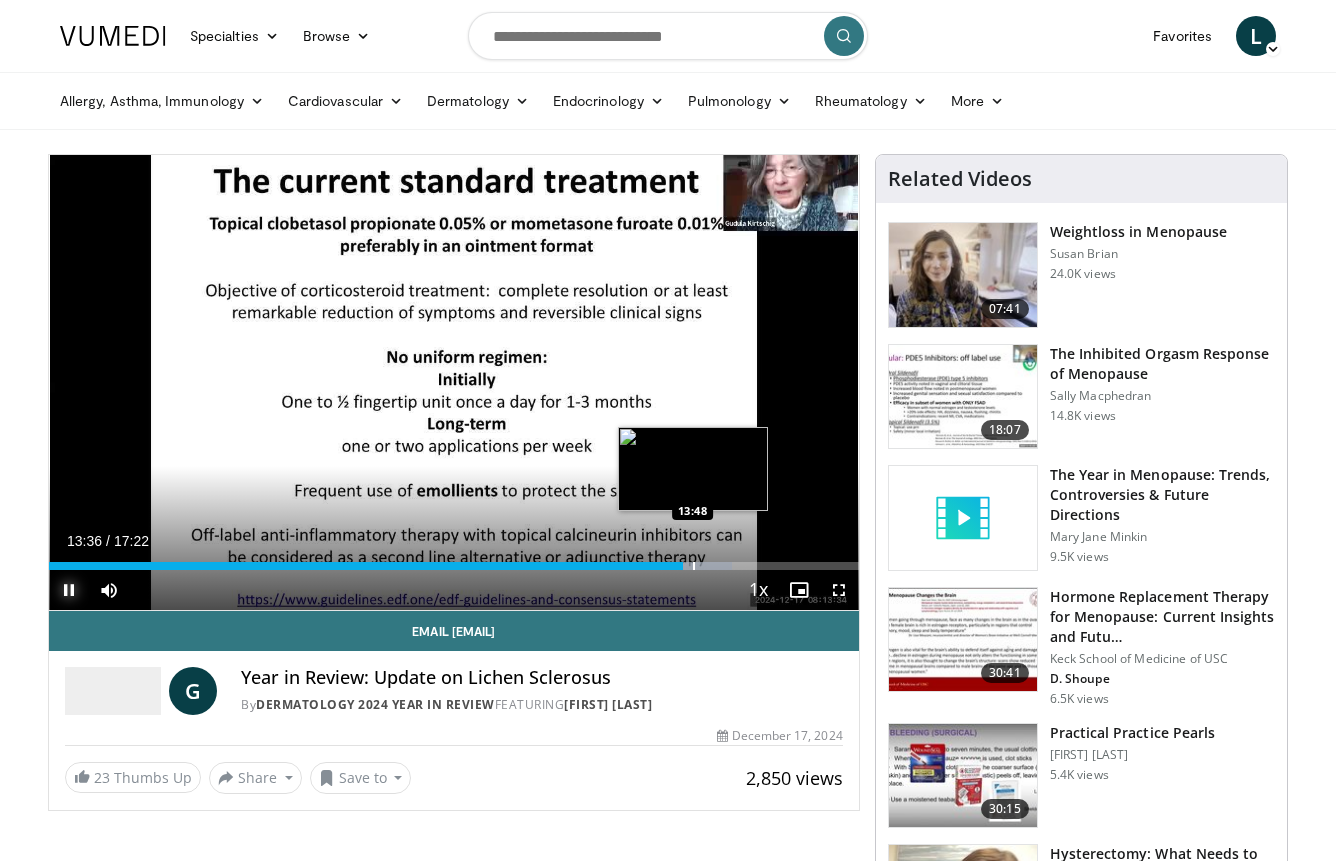 click at bounding box center [694, 566] 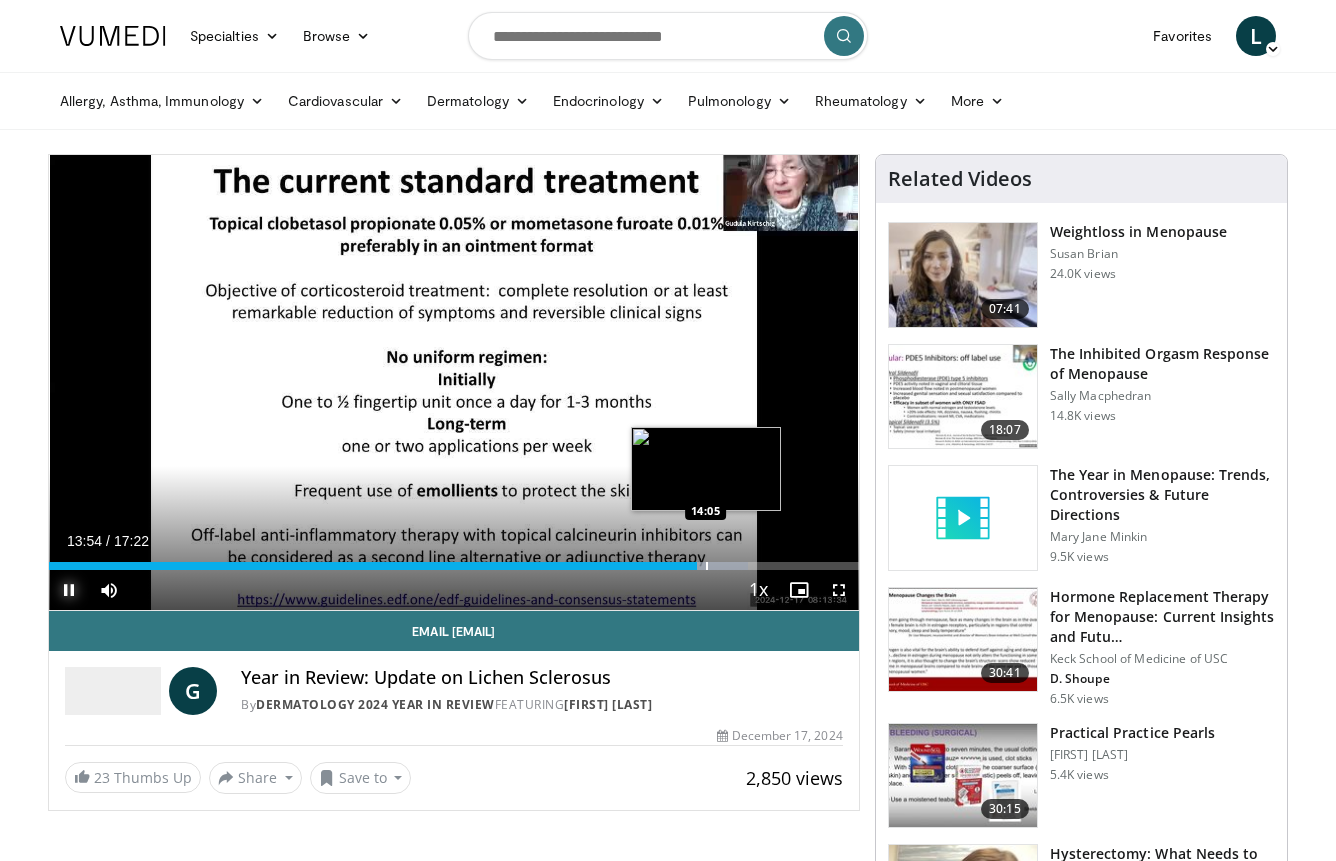 click at bounding box center (707, 566) 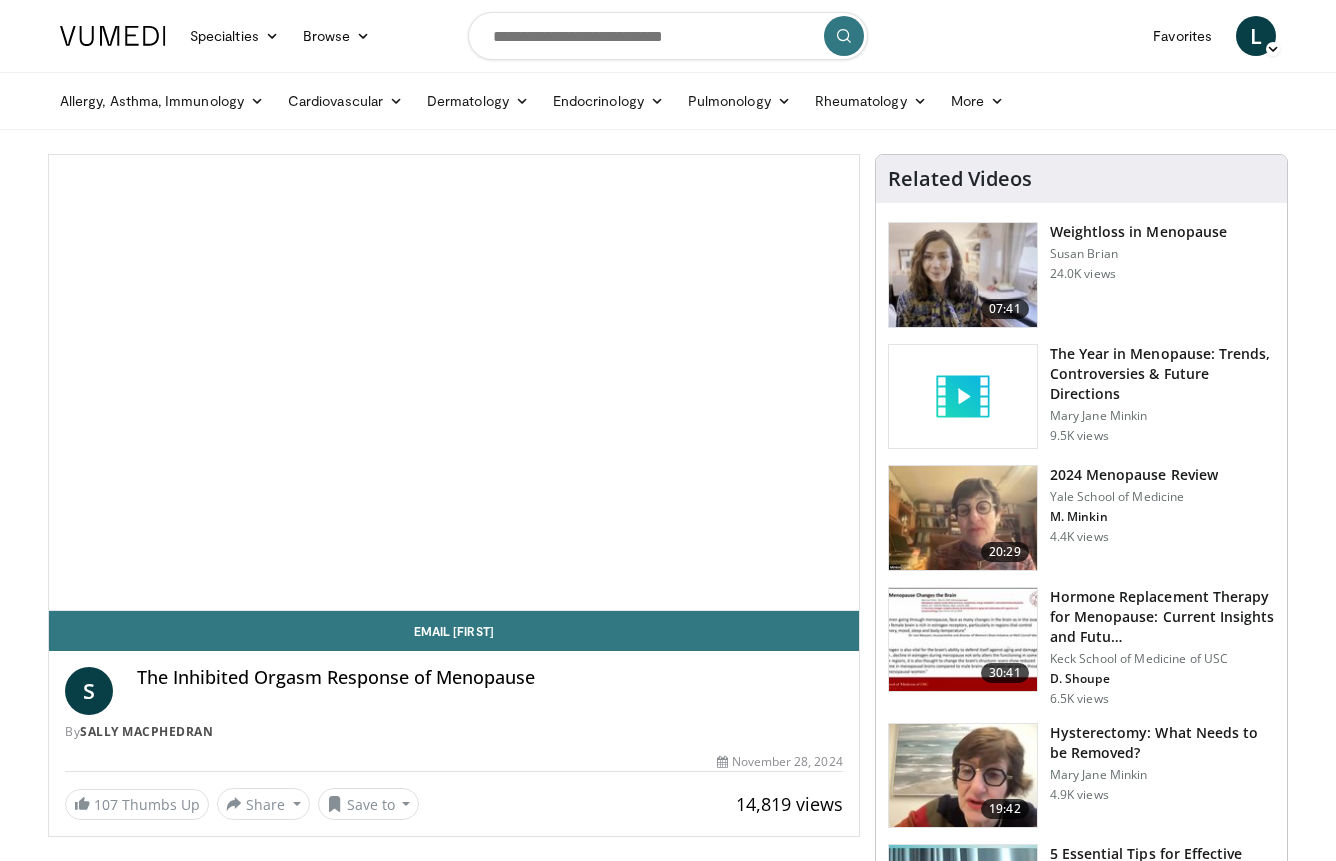 scroll, scrollTop: 0, scrollLeft: 0, axis: both 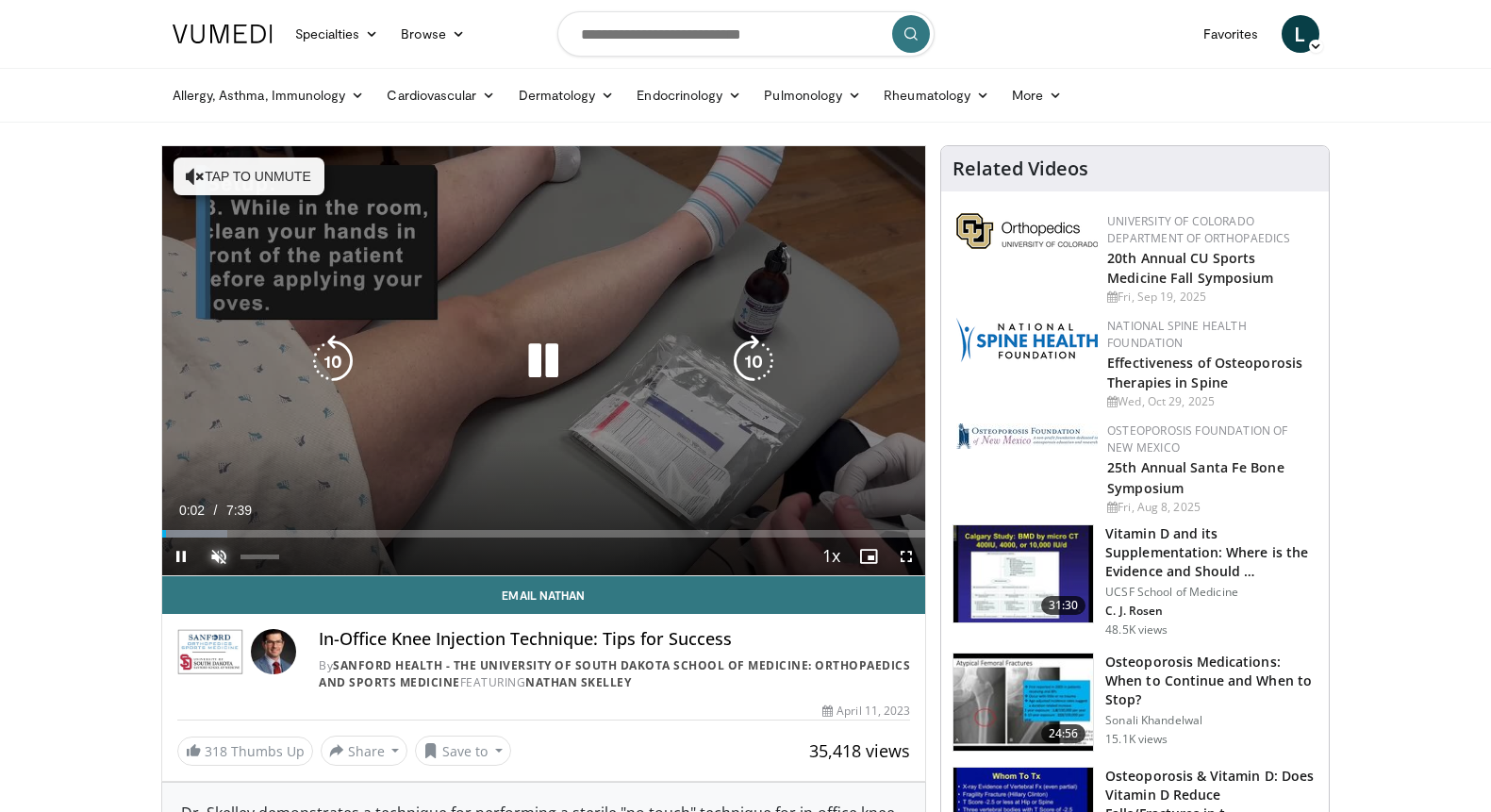 click at bounding box center (219, 556) 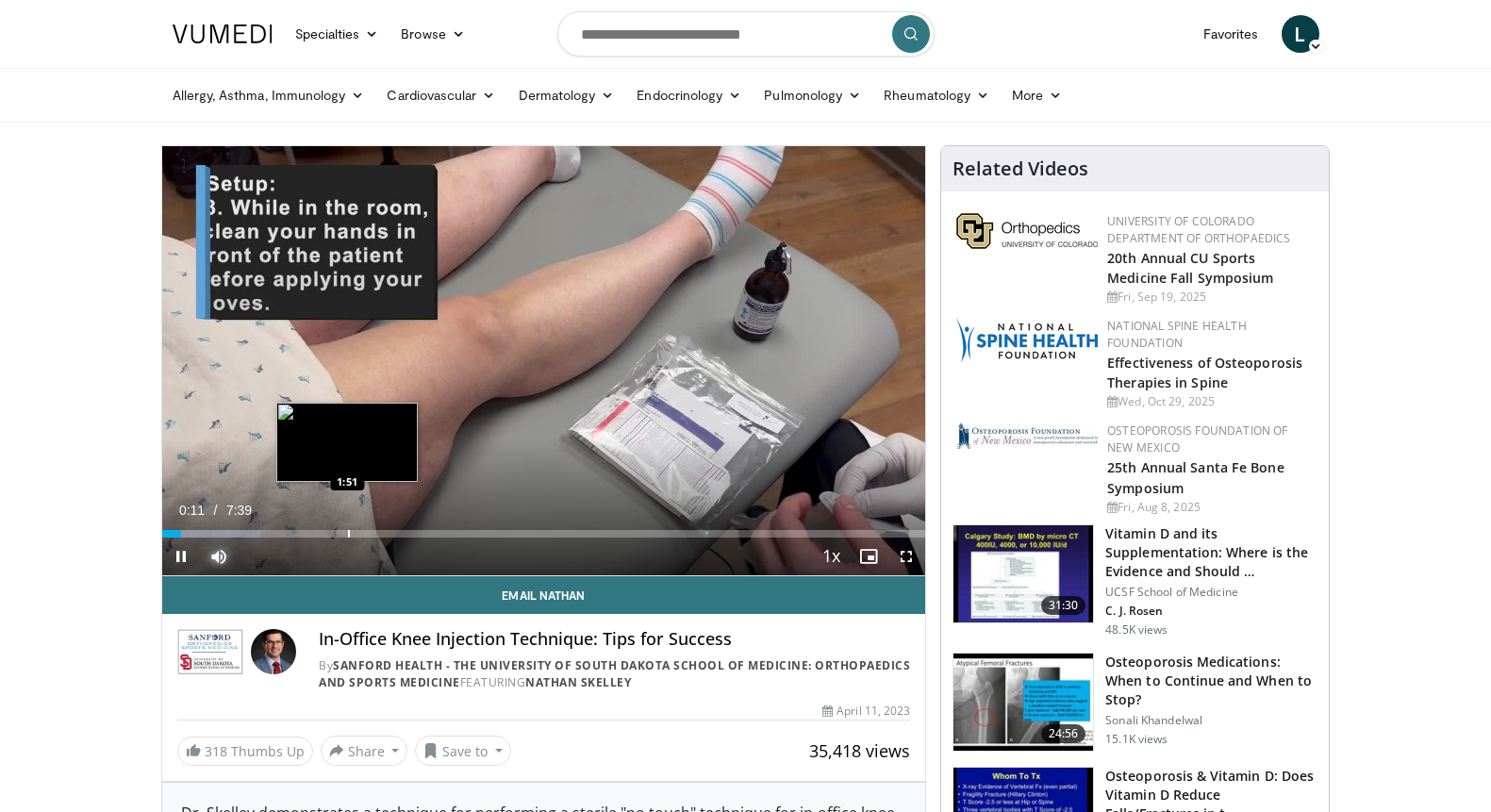 click at bounding box center [349, 534] 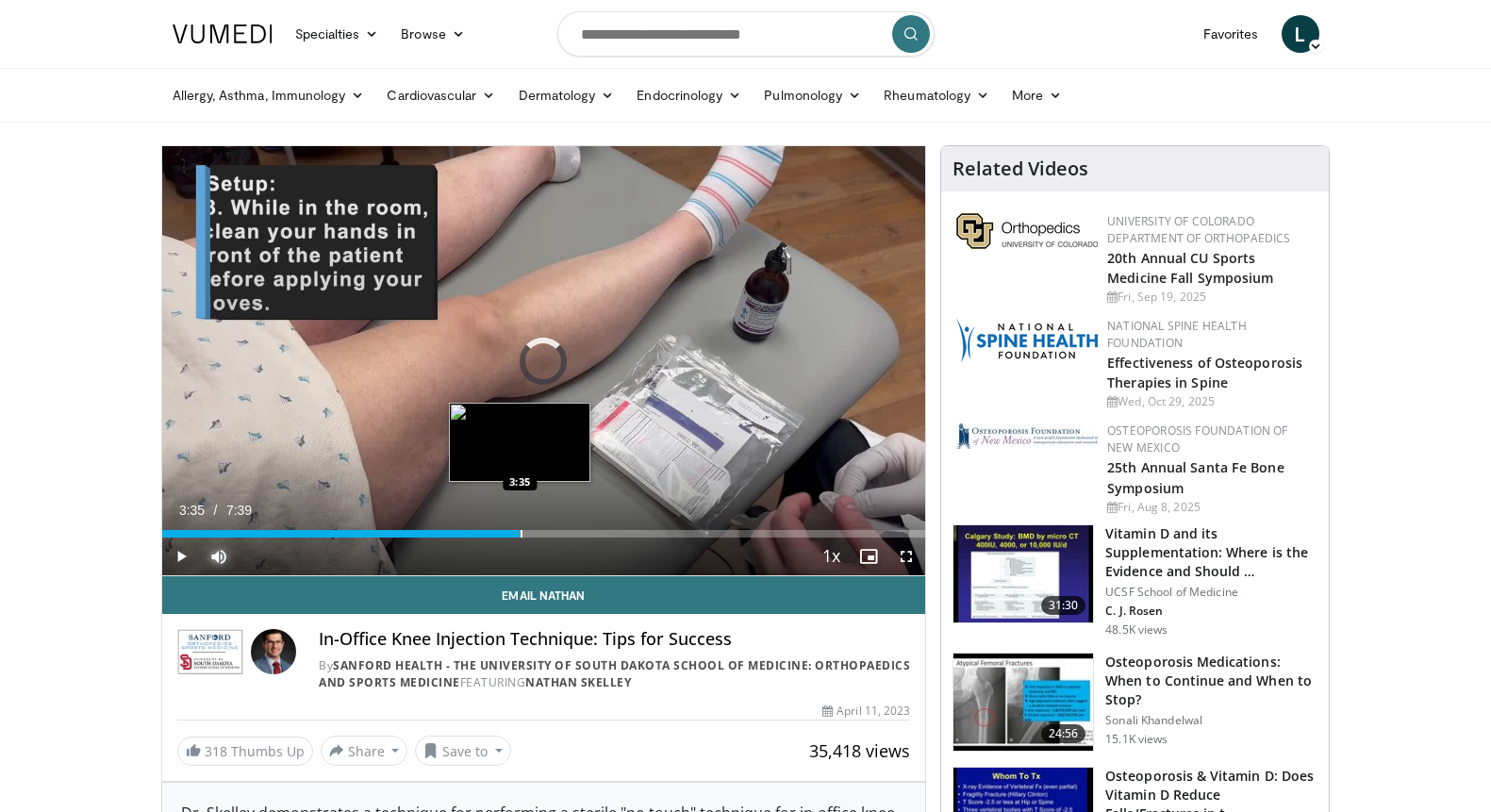 click at bounding box center (522, 534) 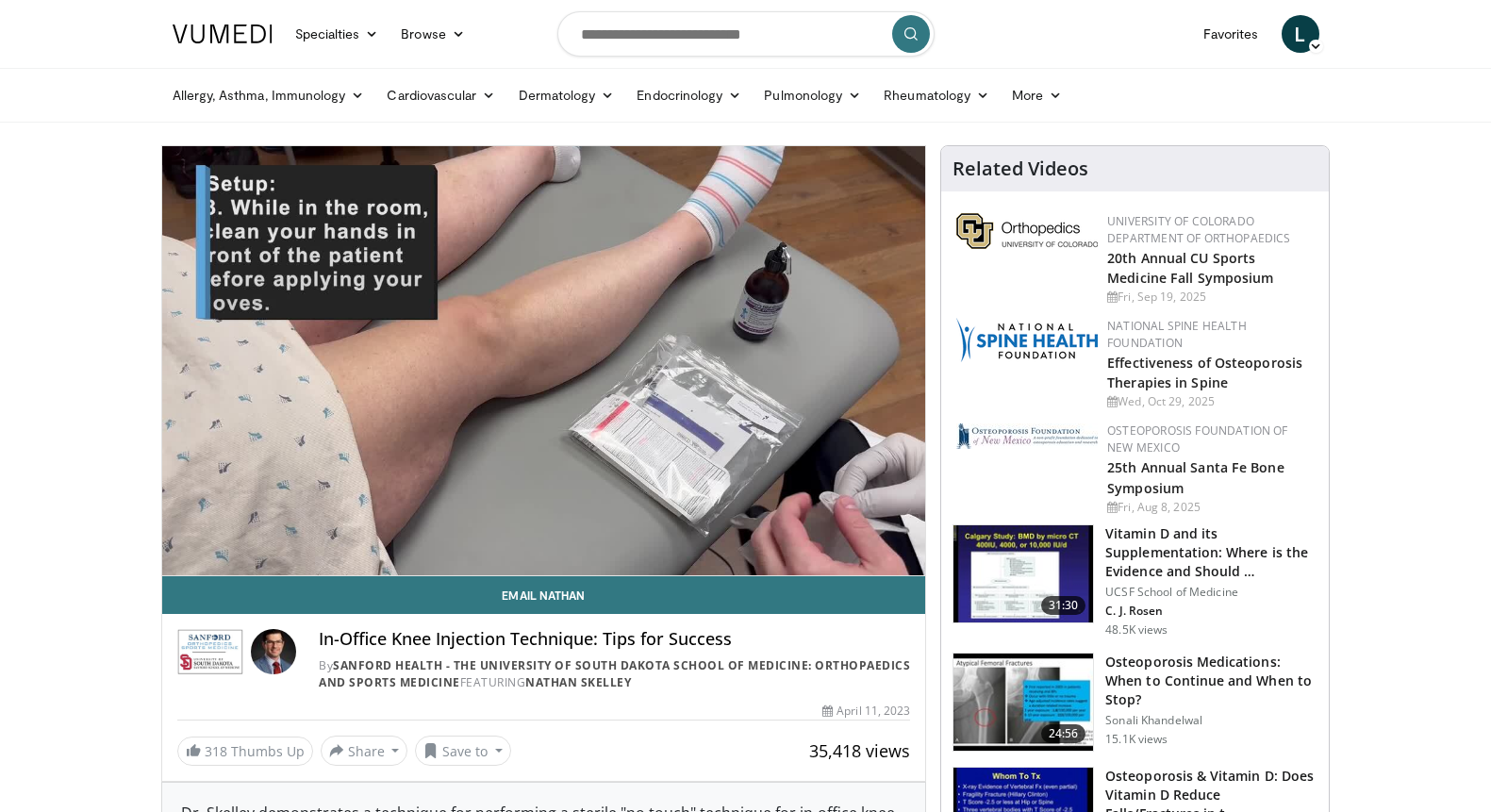click on "10 seconds
Tap to unmute" at bounding box center [544, 360] 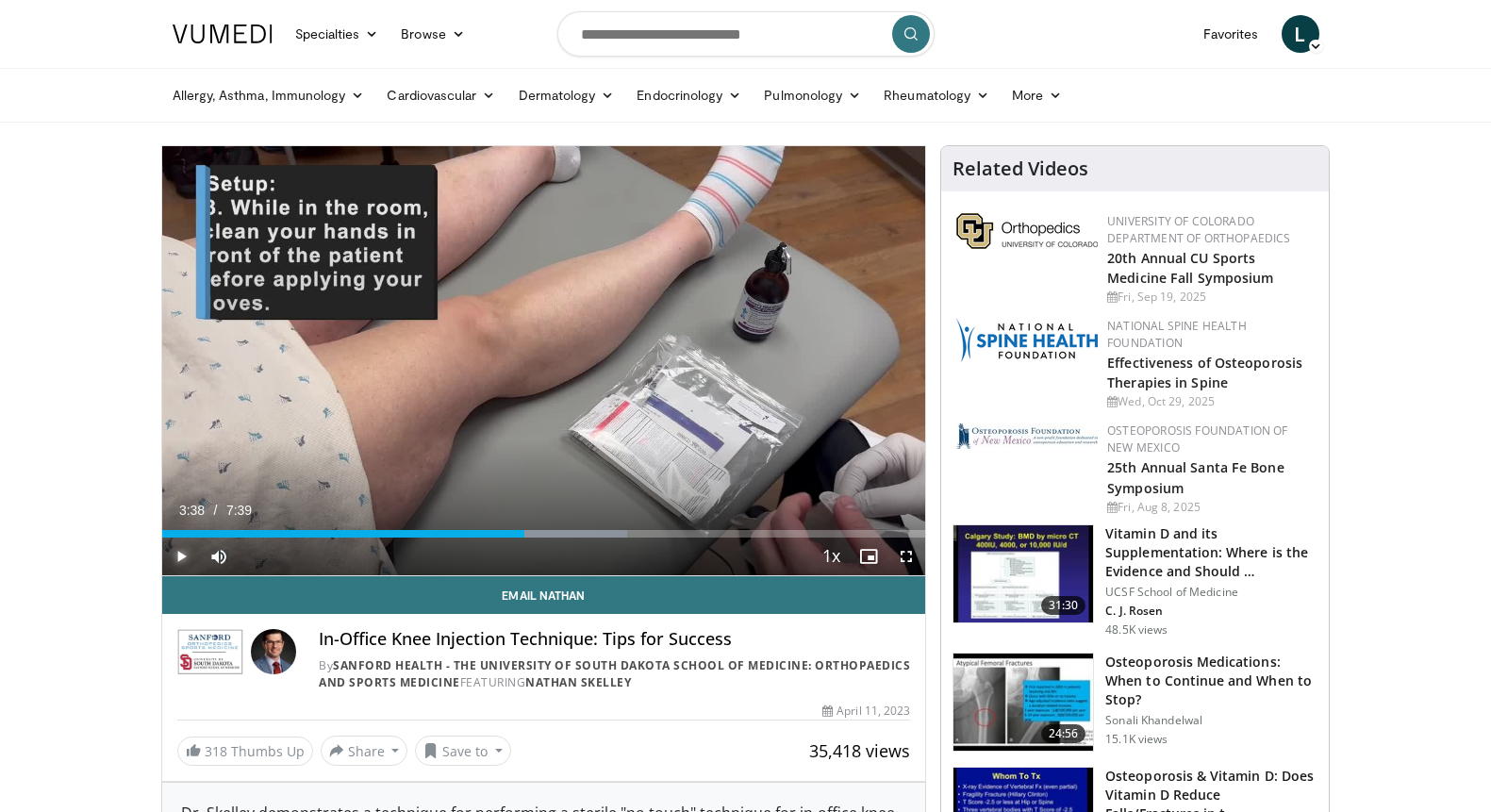 click at bounding box center (181, 556) 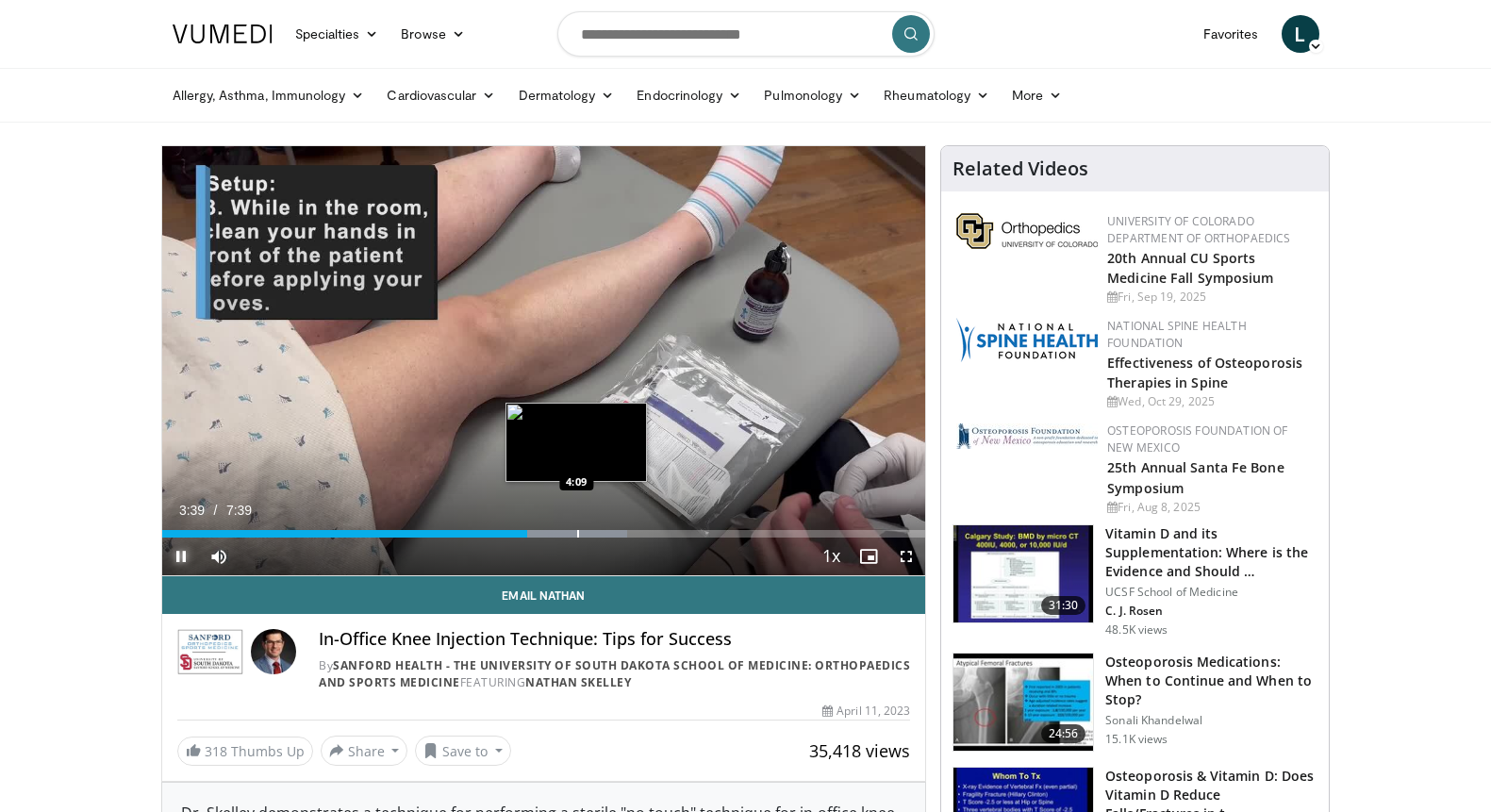 click at bounding box center (578, 534) 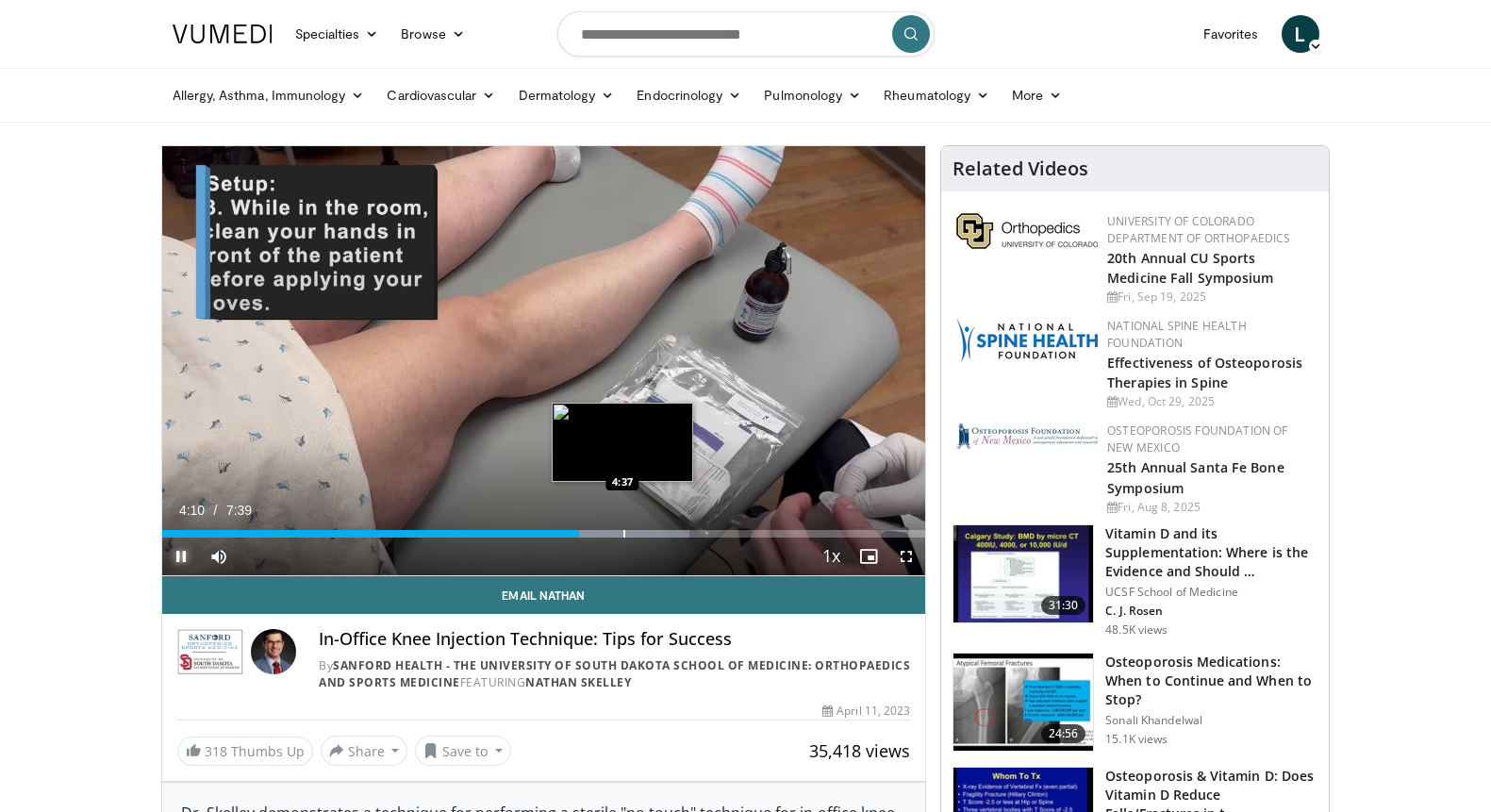 click at bounding box center [624, 534] 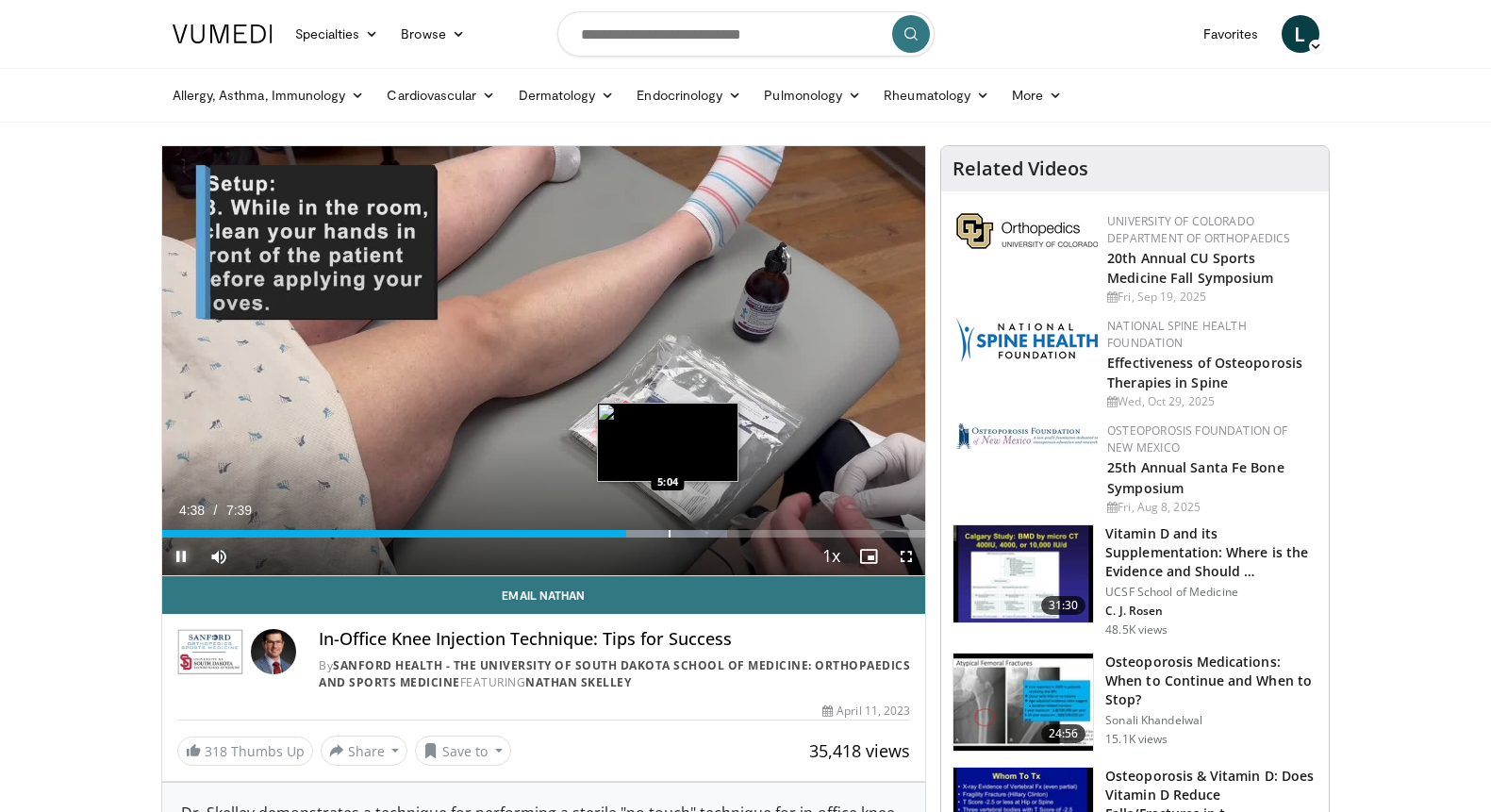 click at bounding box center [670, 534] 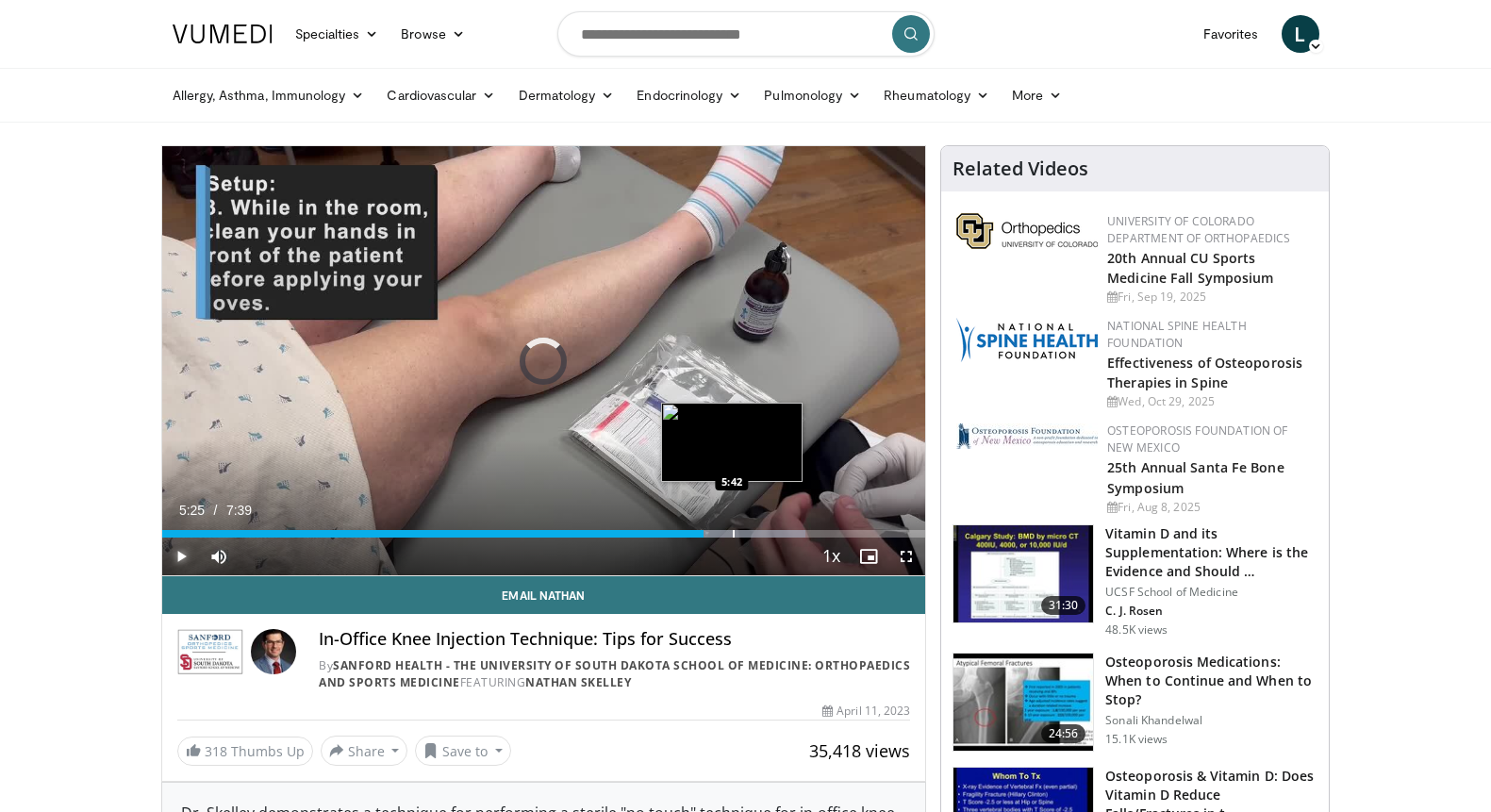 click at bounding box center [734, 534] 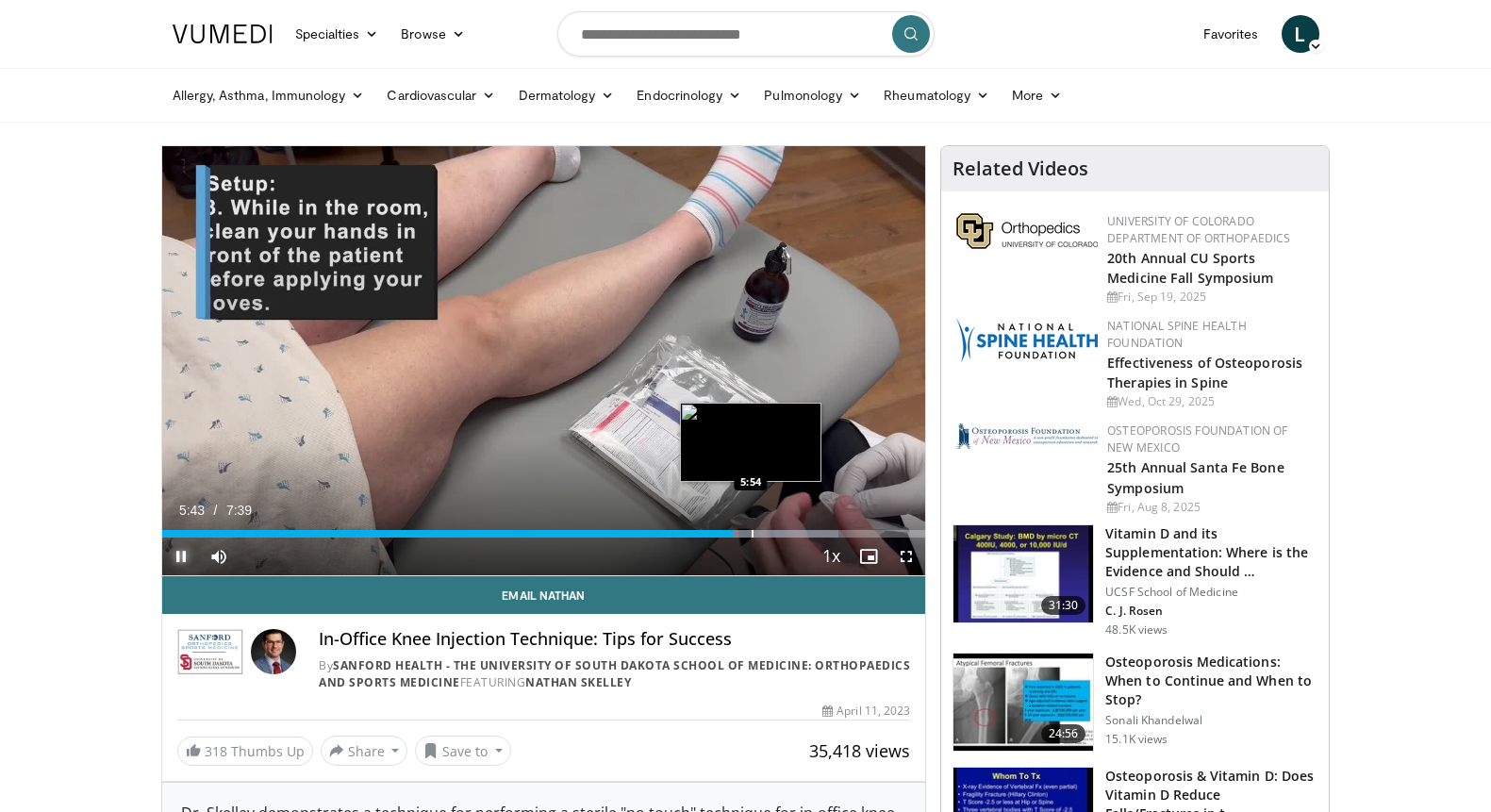 click at bounding box center (753, 534) 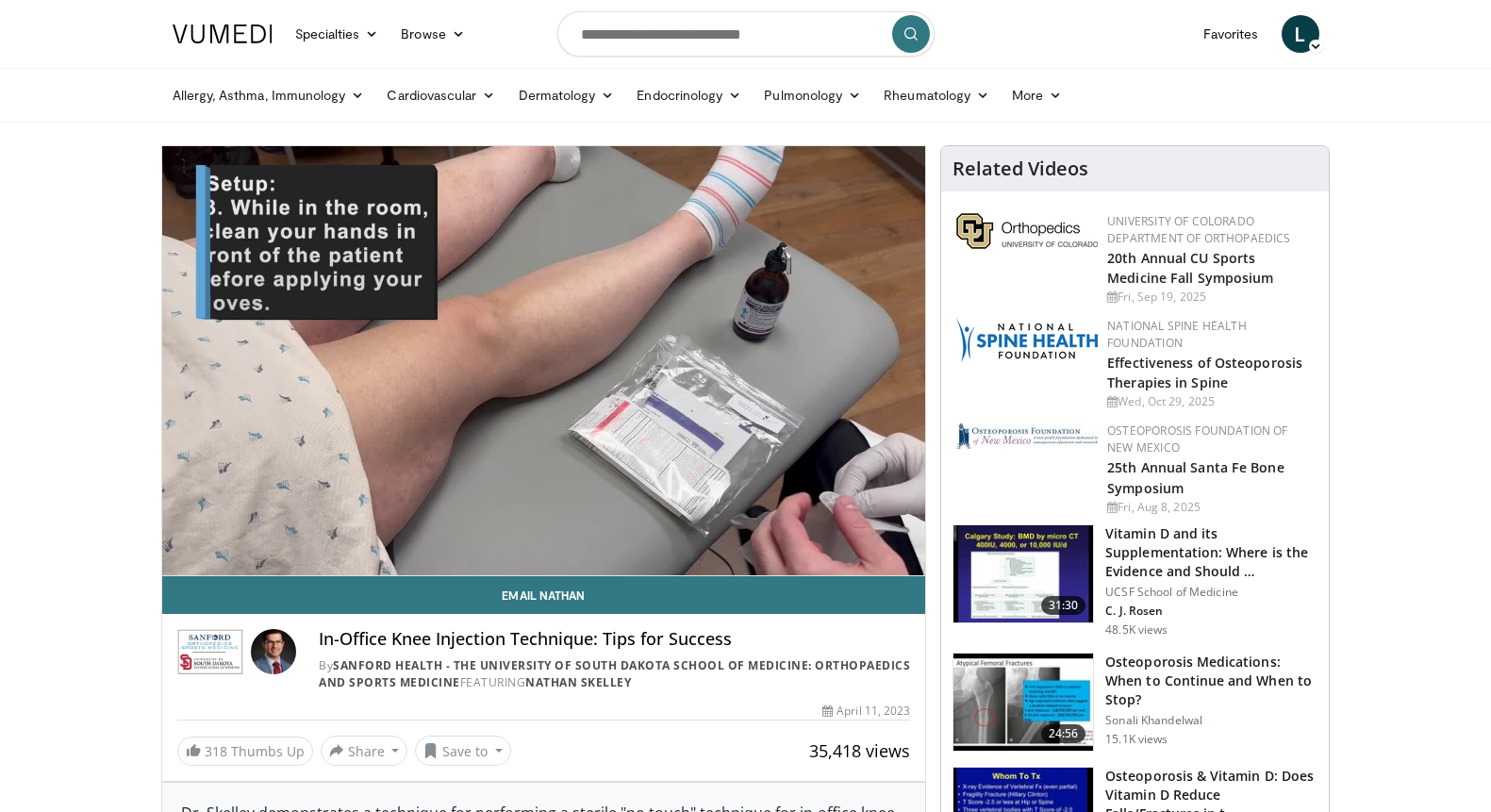 click on "**********" at bounding box center [544, 361] 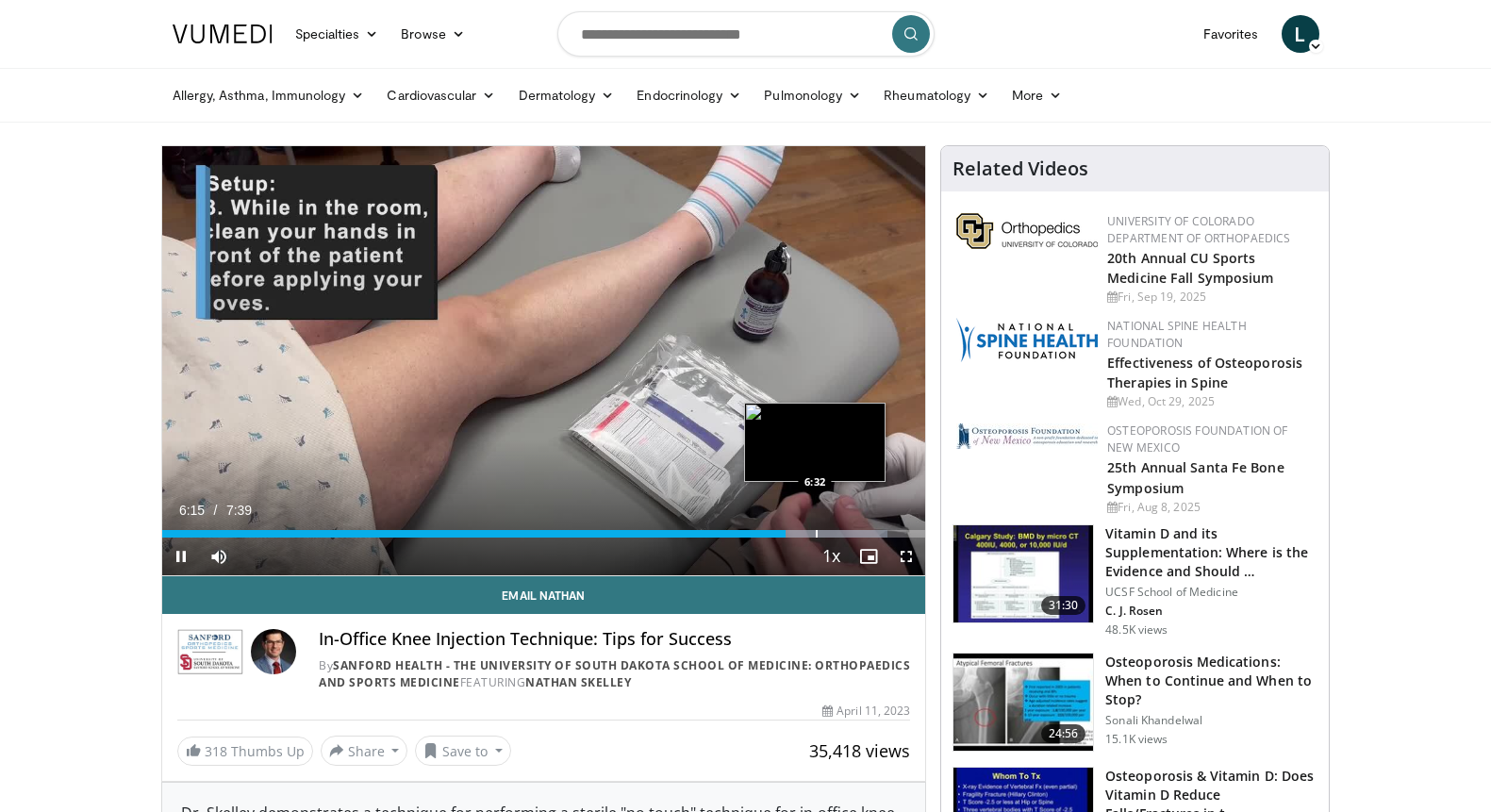click at bounding box center [817, 534] 